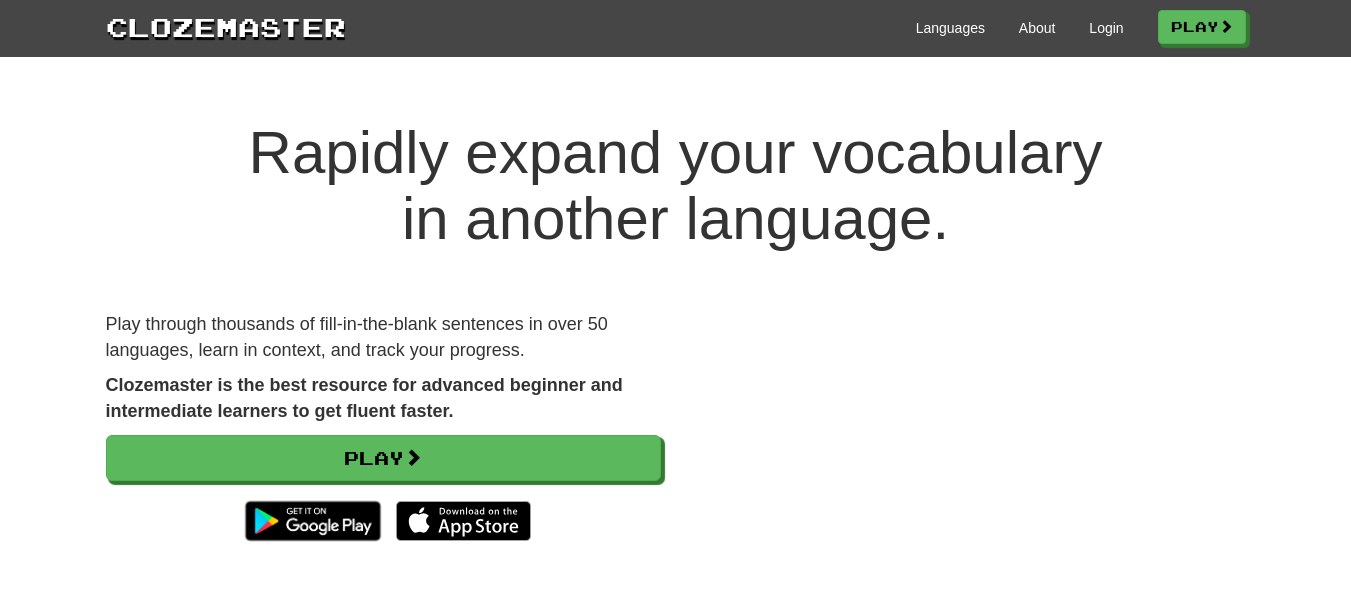 scroll, scrollTop: 0, scrollLeft: 0, axis: both 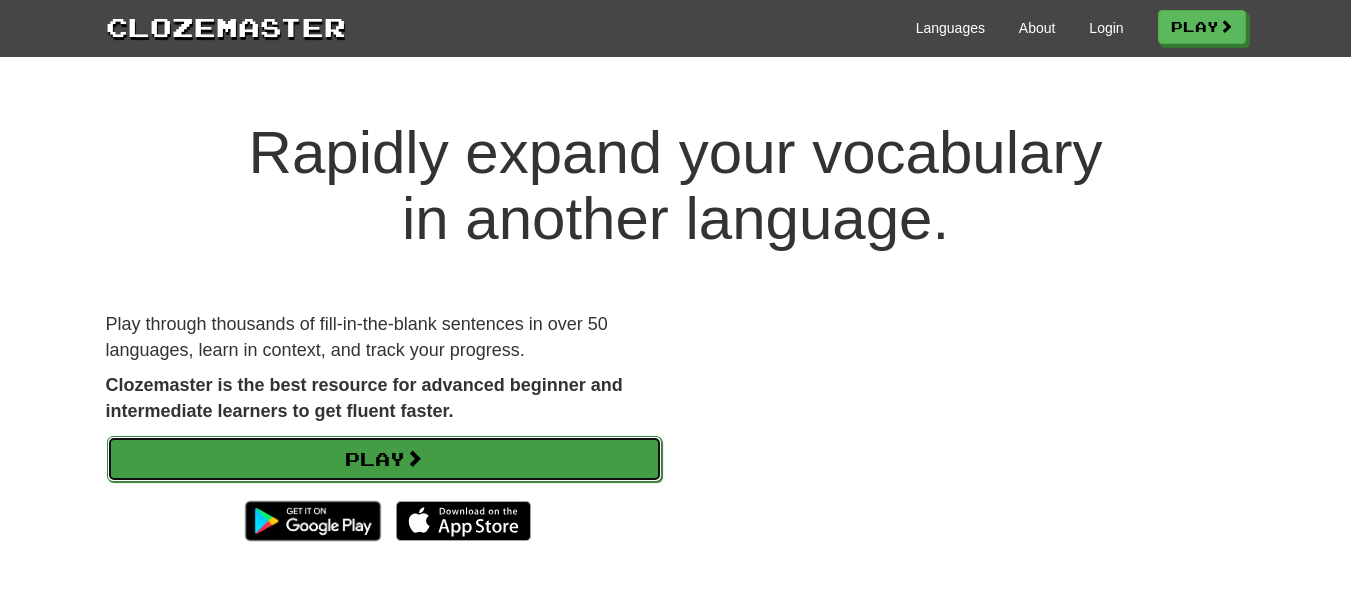 click on "Play" at bounding box center (384, 459) 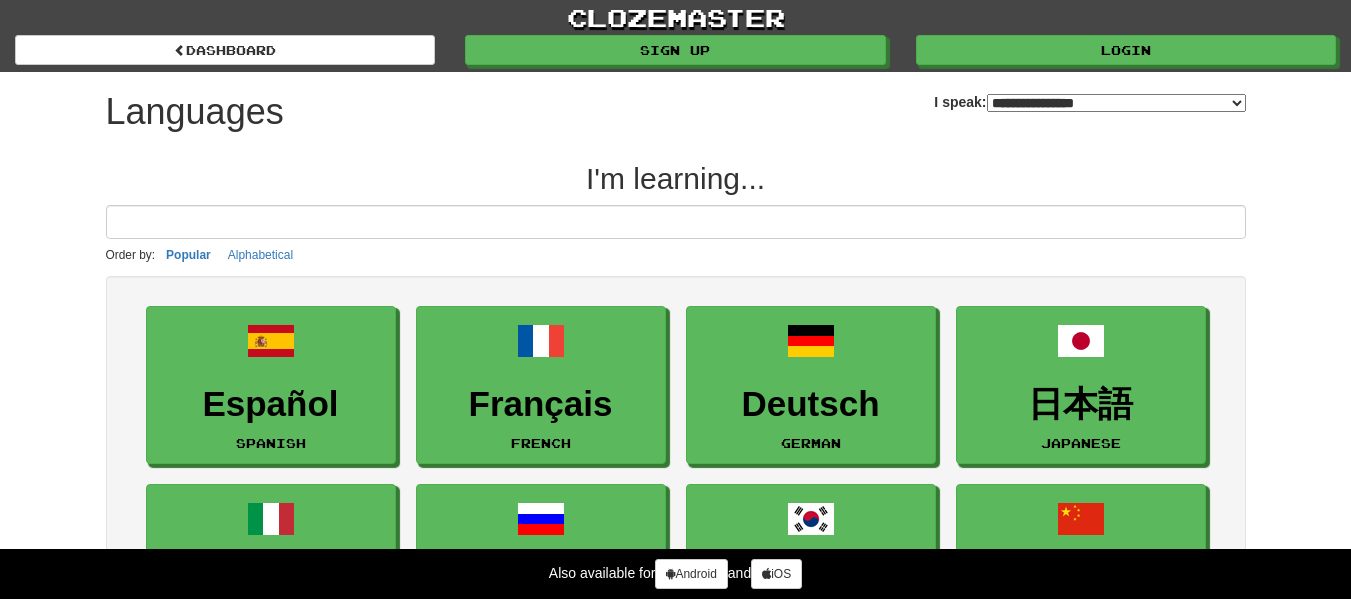 select on "*******" 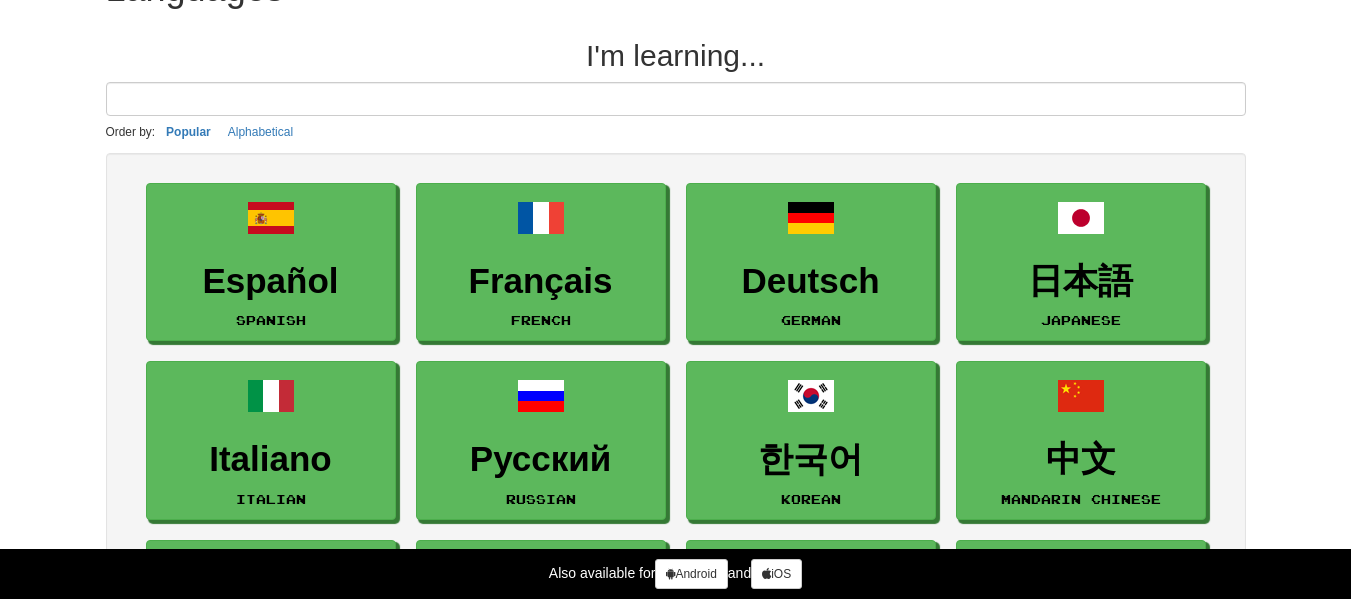 scroll, scrollTop: 167, scrollLeft: 0, axis: vertical 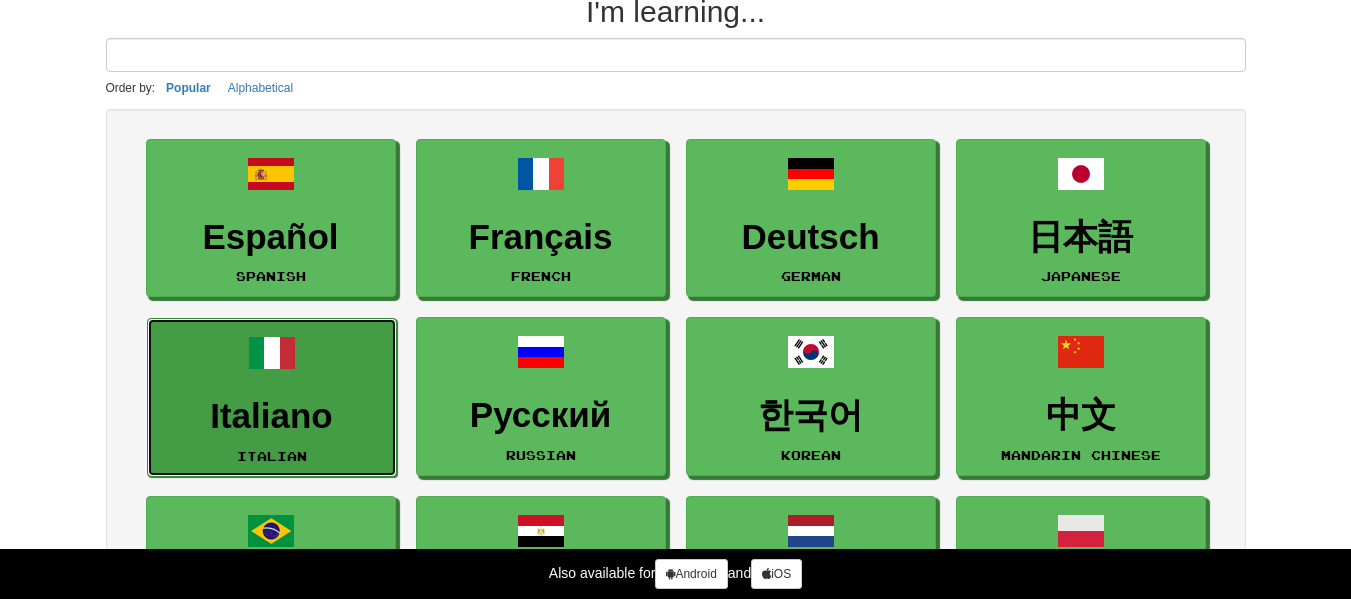 click on "Italiano Italian" at bounding box center (272, 397) 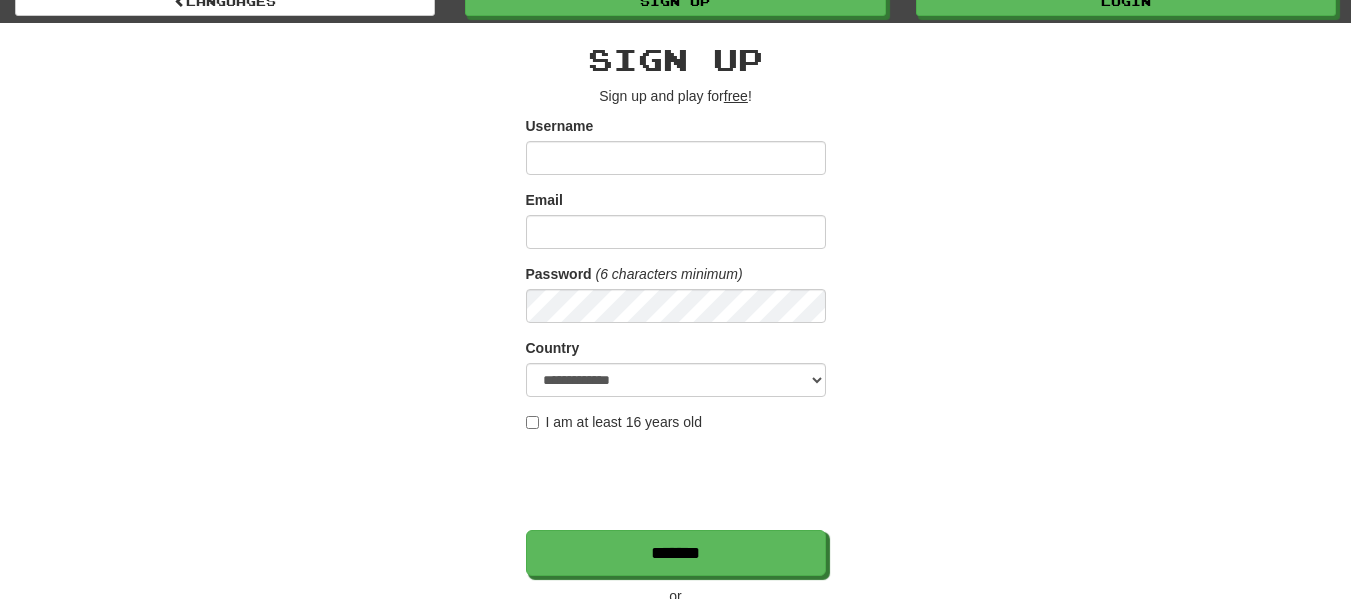 scroll, scrollTop: 0, scrollLeft: 0, axis: both 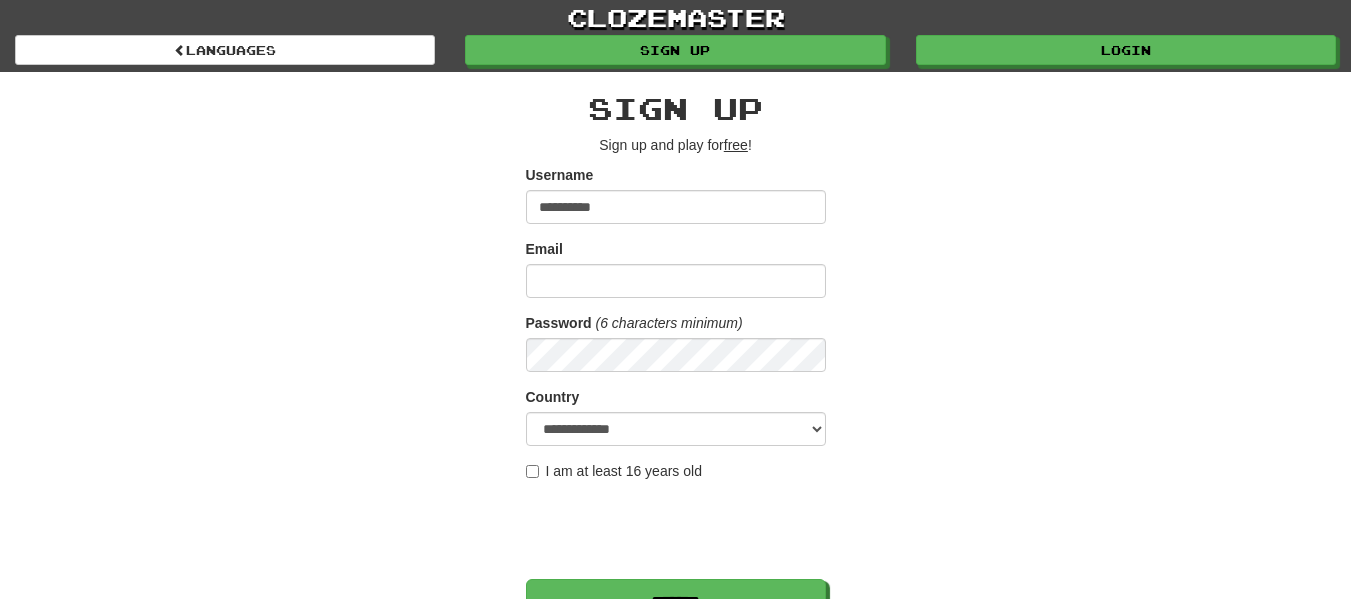 type on "**********" 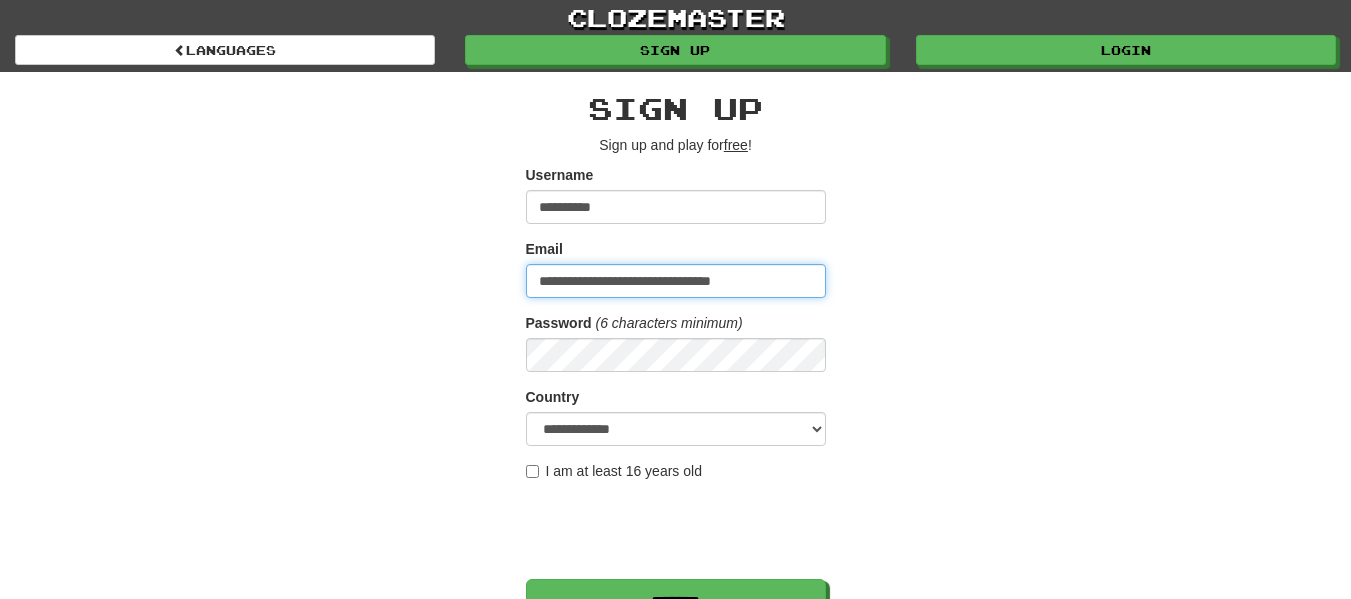 type on "**********" 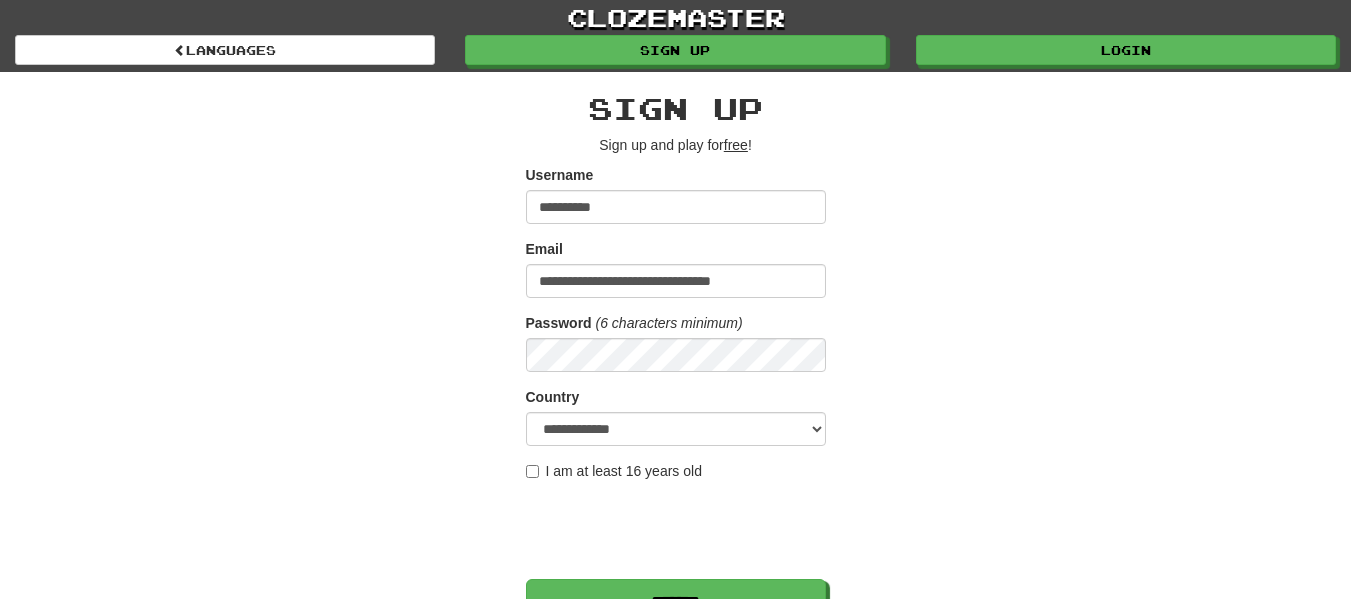 click on "I am at least 16 years old" at bounding box center (614, 471) 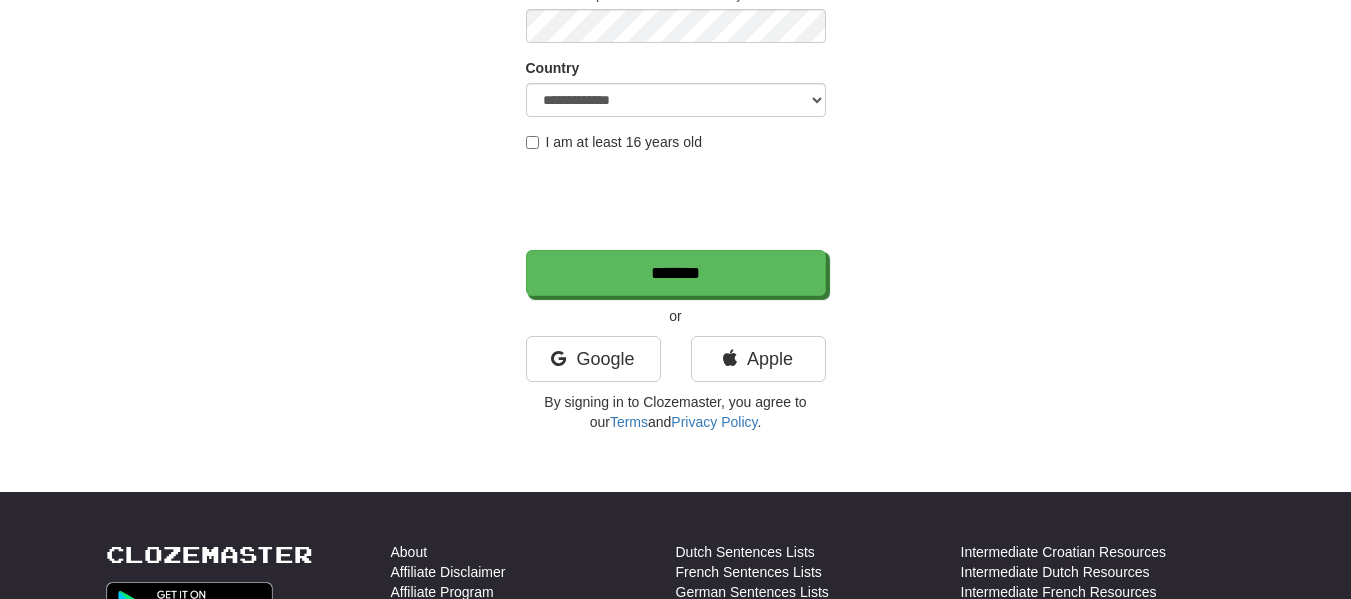 scroll, scrollTop: 333, scrollLeft: 0, axis: vertical 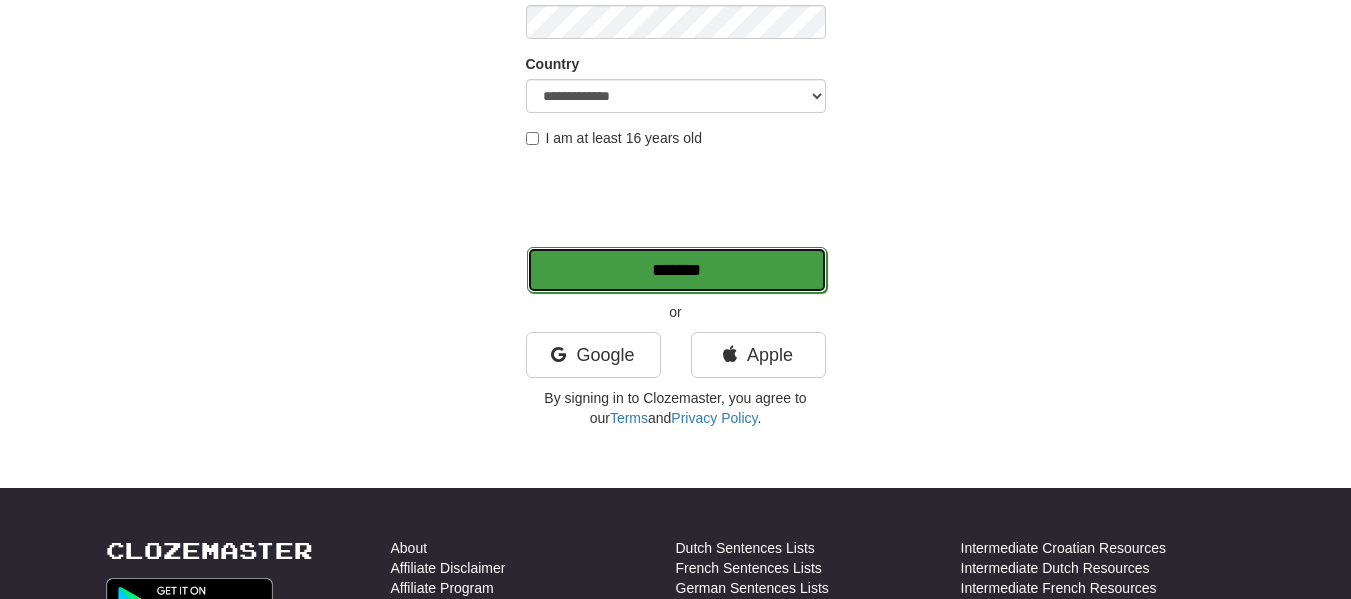 click on "*******" at bounding box center [677, 270] 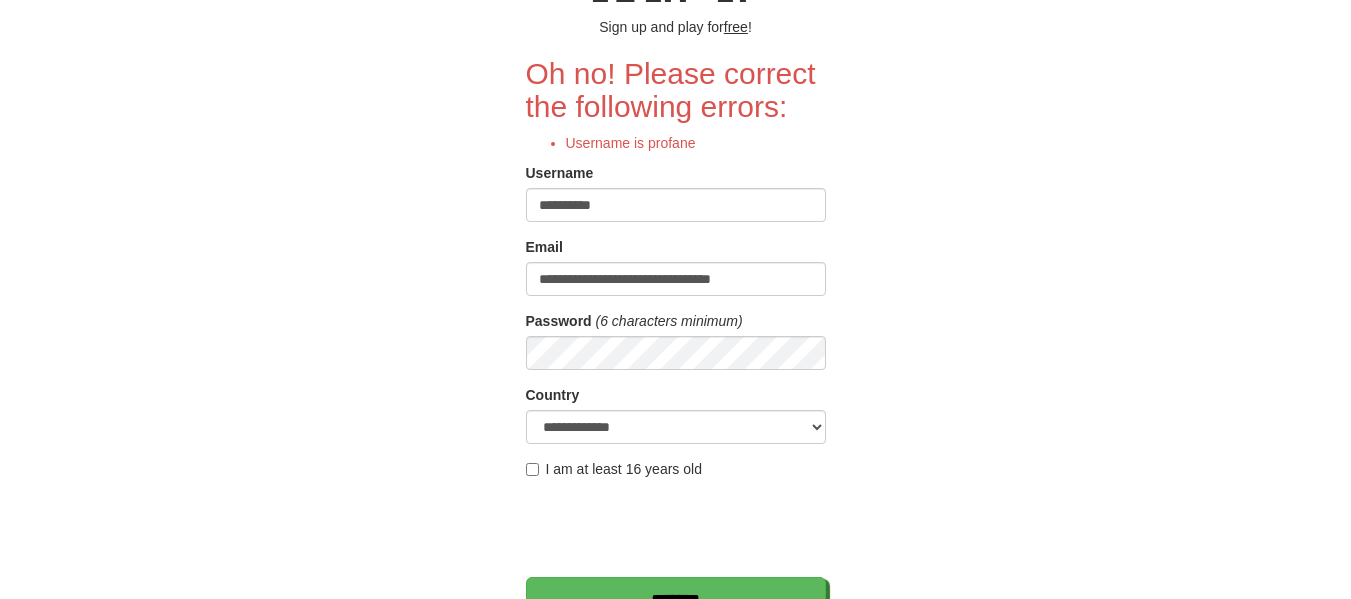 scroll, scrollTop: 167, scrollLeft: 0, axis: vertical 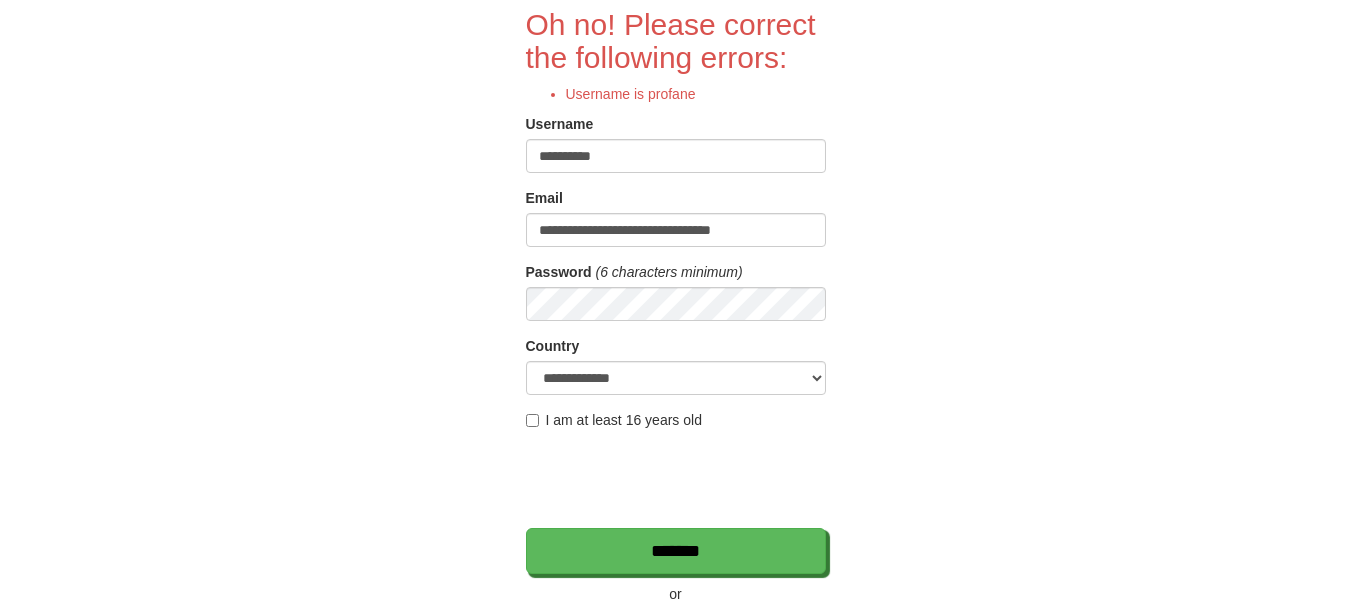 click on "**********" at bounding box center (676, 156) 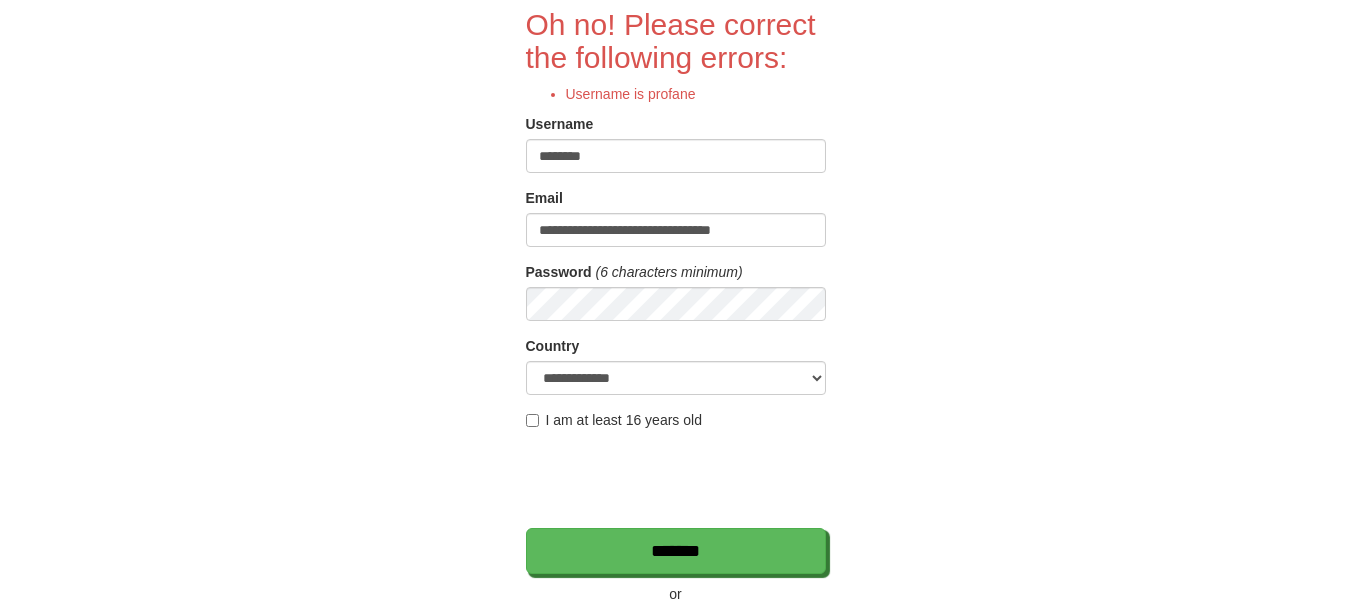 type on "********" 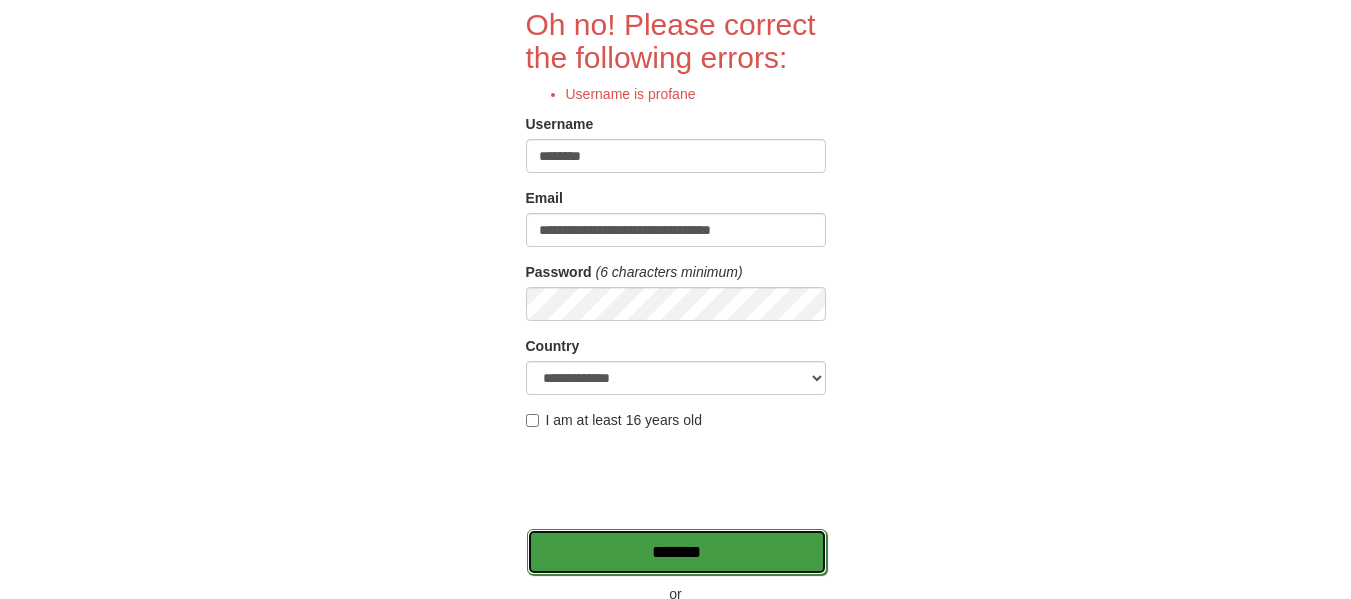click on "*******" at bounding box center (677, 552) 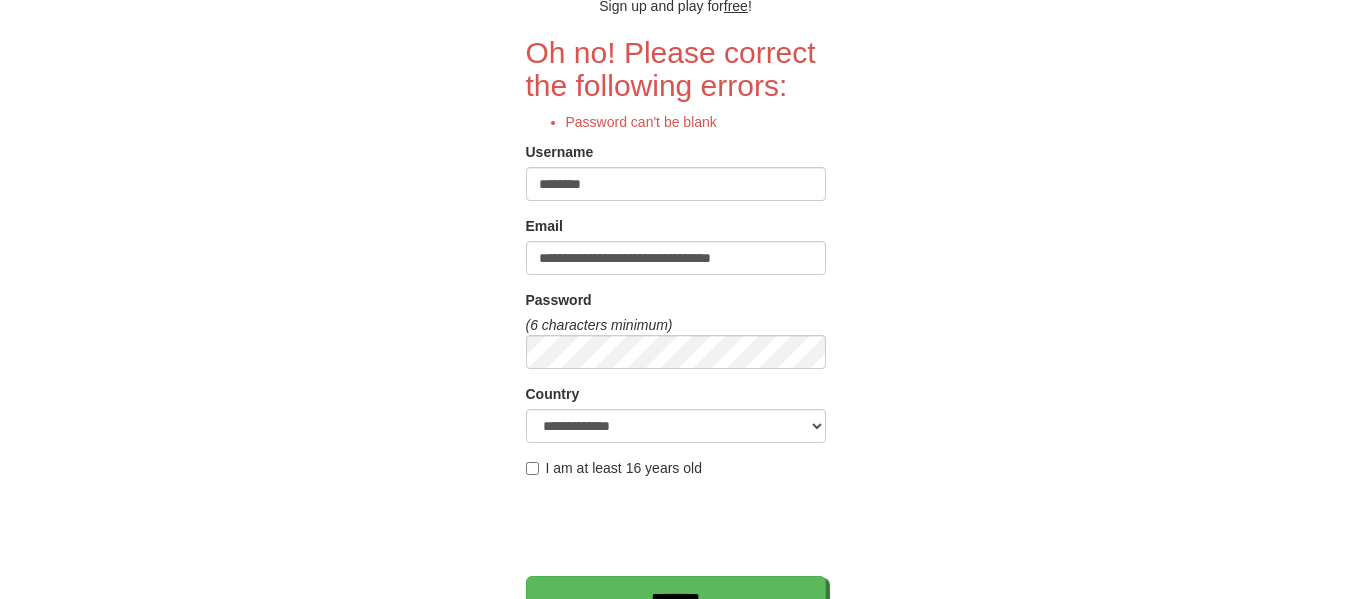 scroll, scrollTop: 167, scrollLeft: 0, axis: vertical 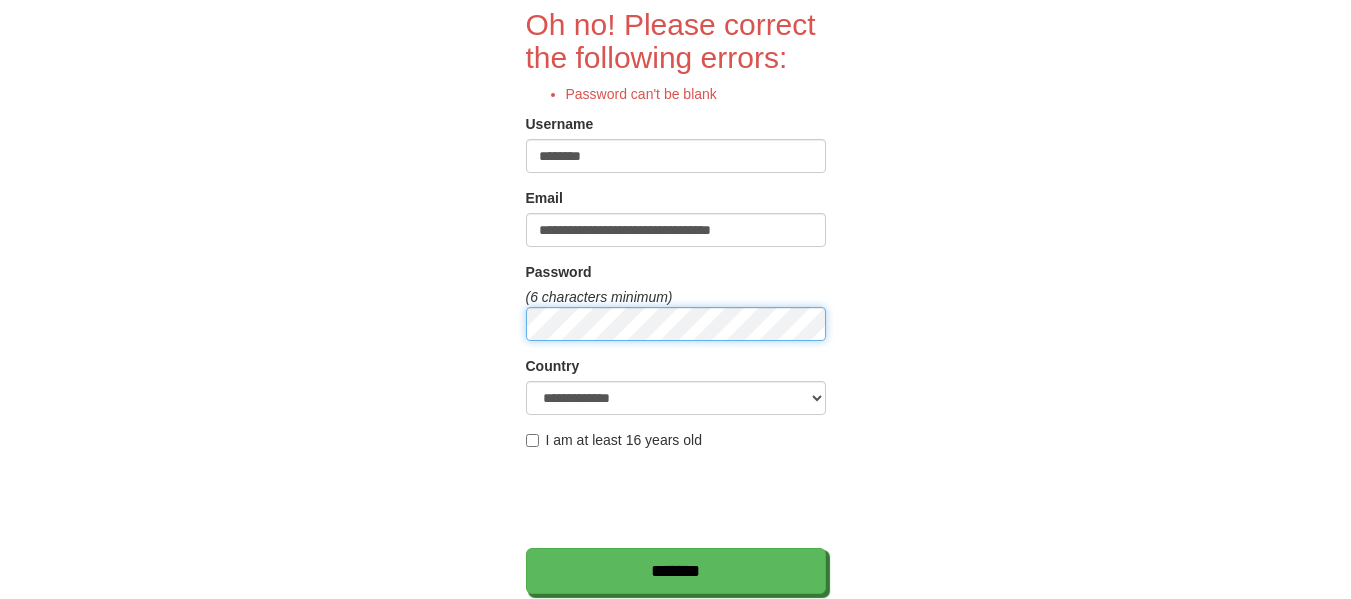 click on "*******" at bounding box center (676, 571) 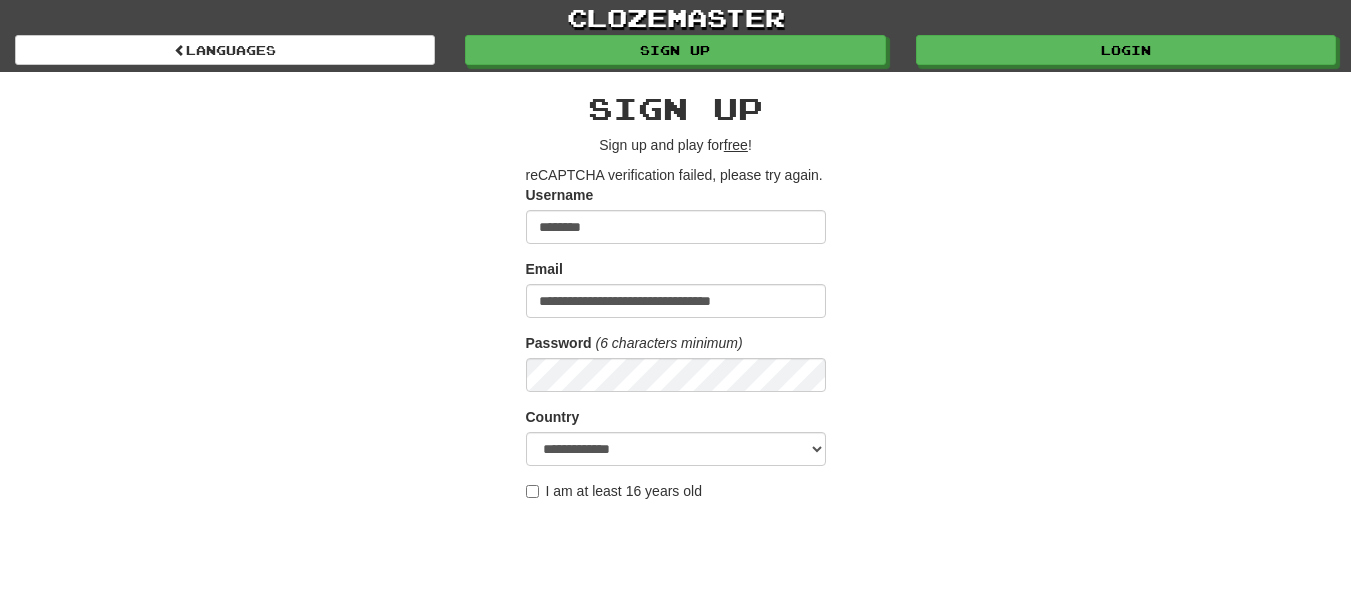 scroll, scrollTop: 167, scrollLeft: 0, axis: vertical 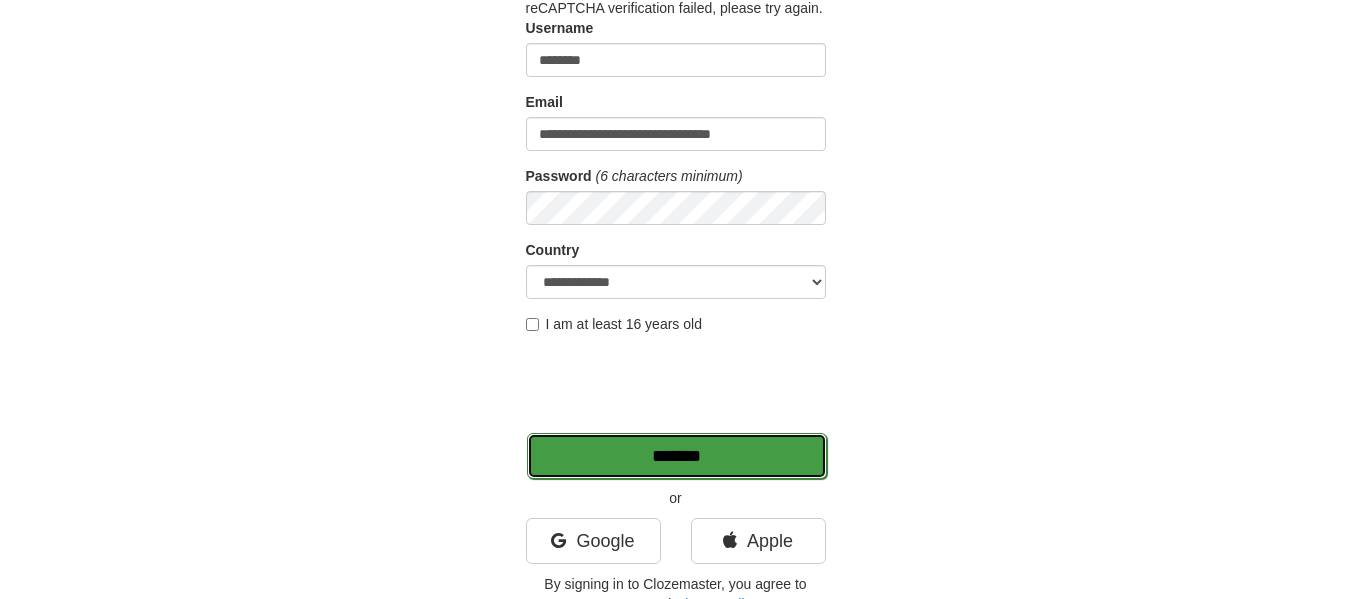 click on "*******" at bounding box center (677, 456) 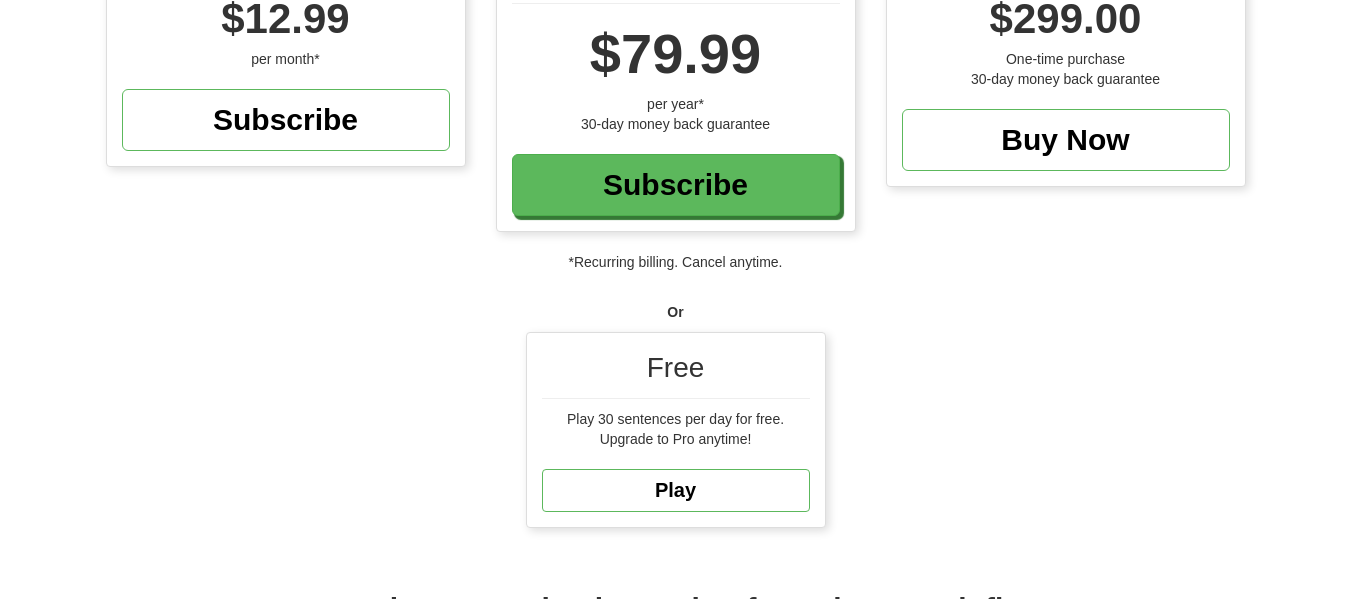 scroll, scrollTop: 333, scrollLeft: 0, axis: vertical 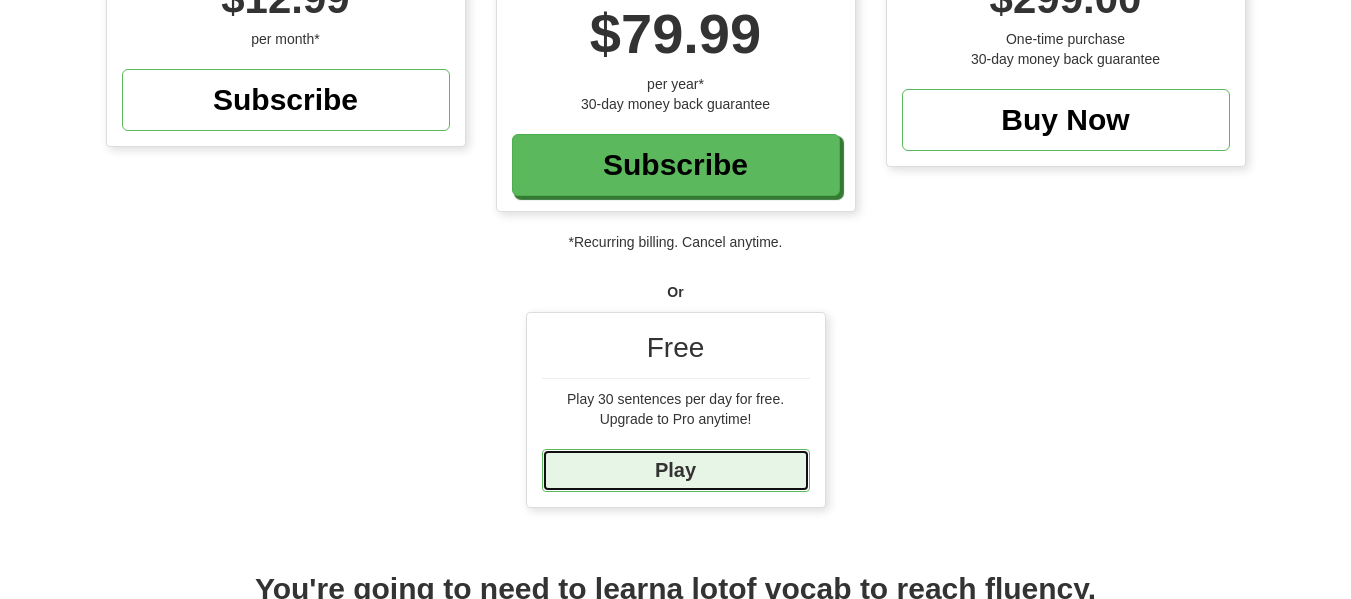click on "Play" at bounding box center (676, 470) 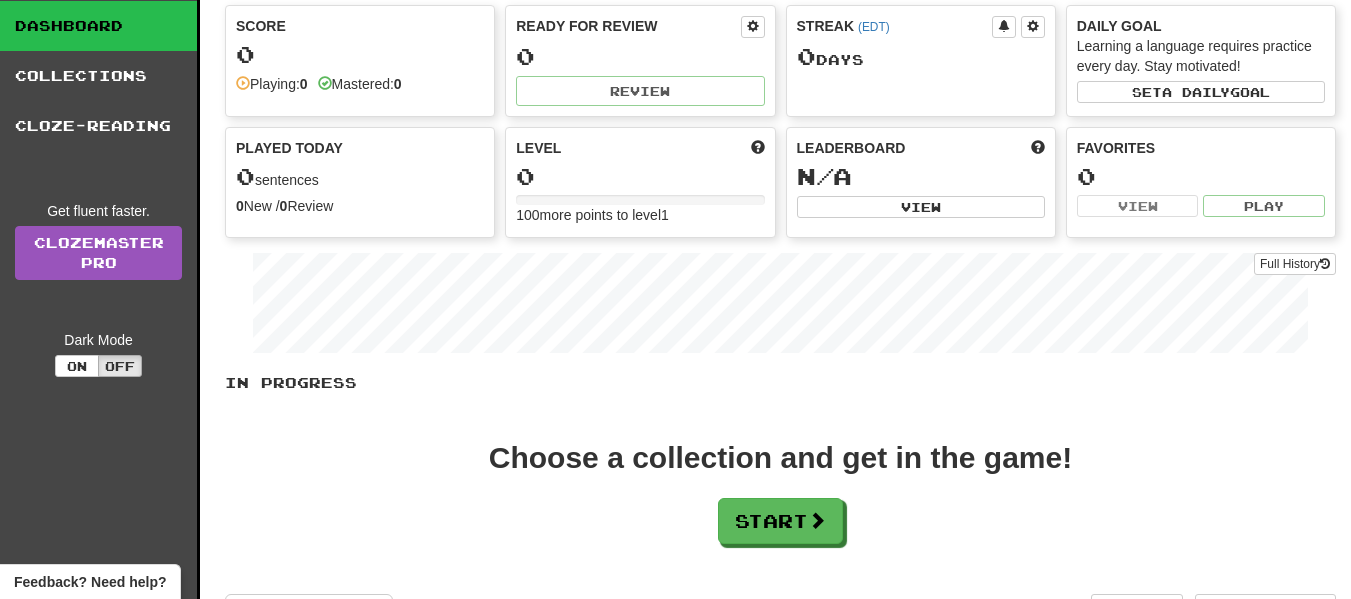 scroll, scrollTop: 167, scrollLeft: 0, axis: vertical 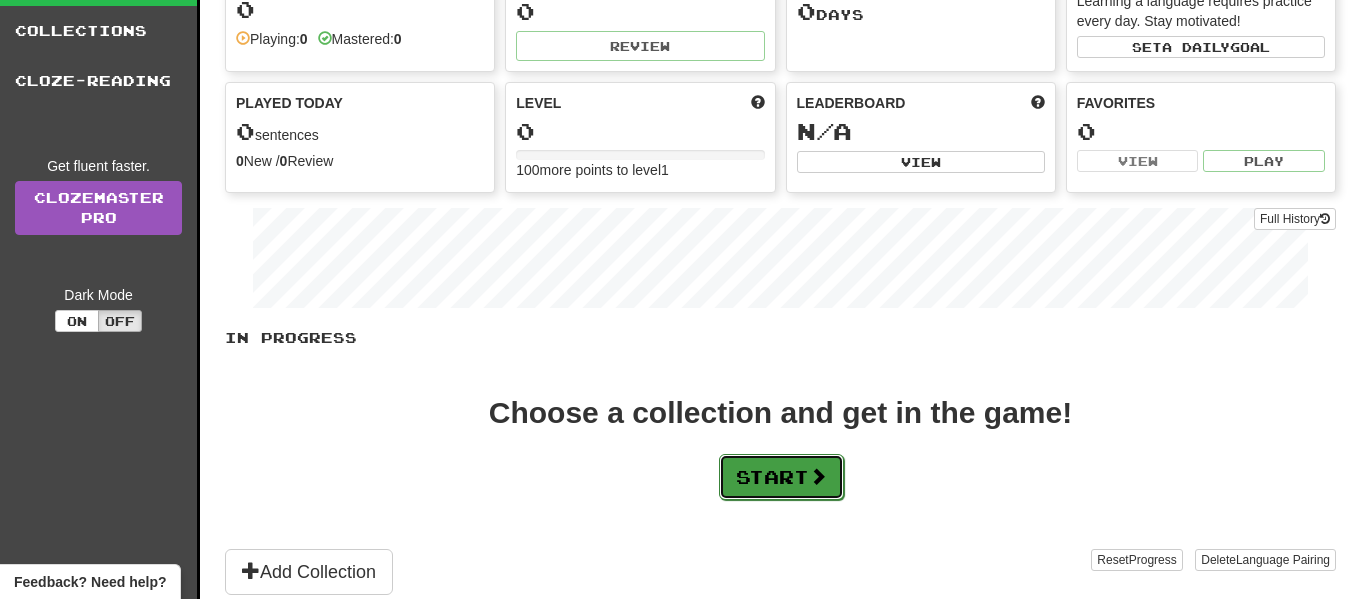 click on "Start" at bounding box center (781, 477) 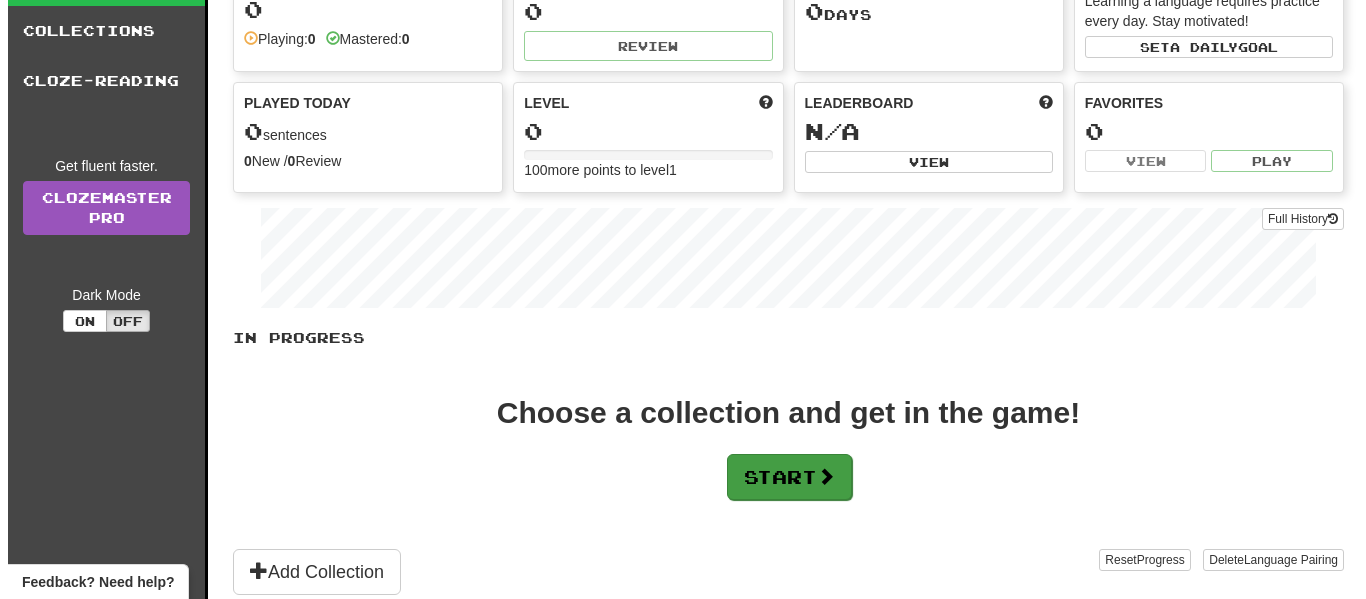 scroll, scrollTop: 0, scrollLeft: 0, axis: both 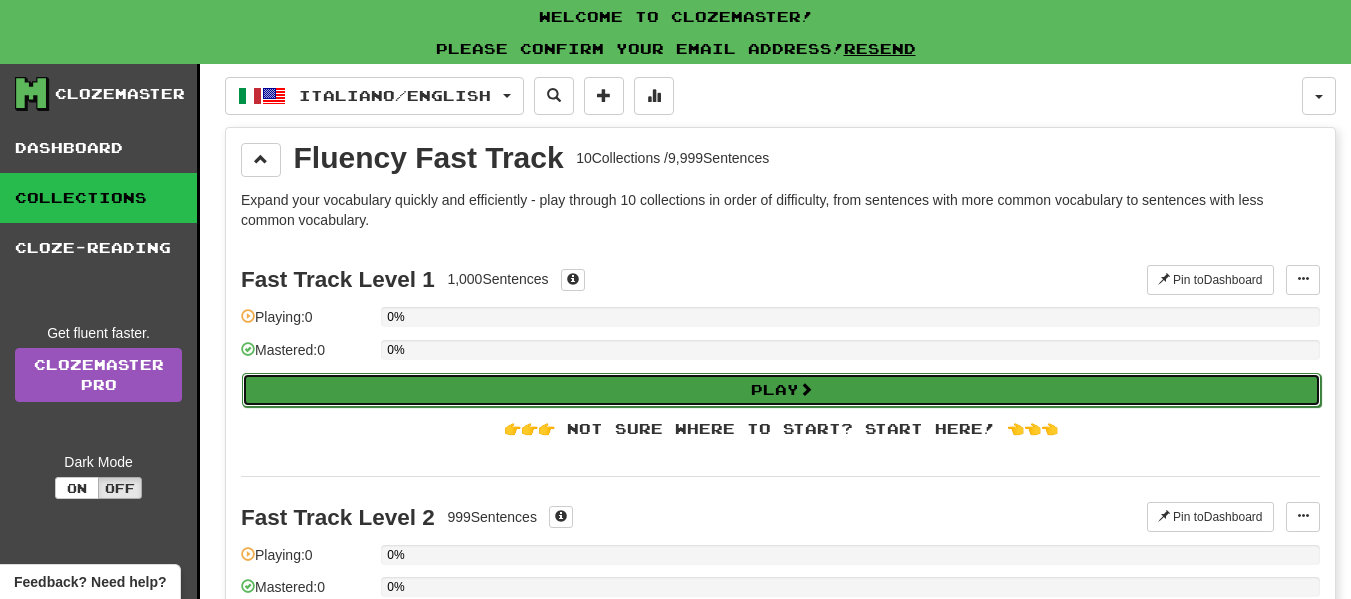 click on "Play" at bounding box center (781, 390) 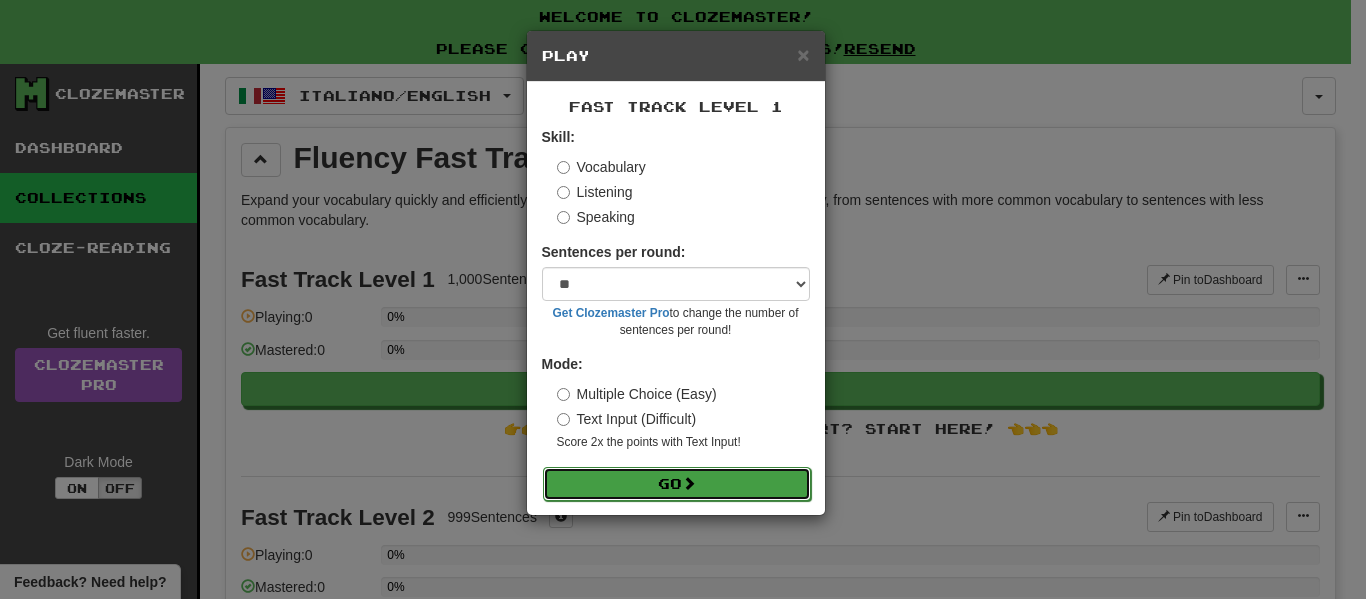 click on "Go" at bounding box center [677, 484] 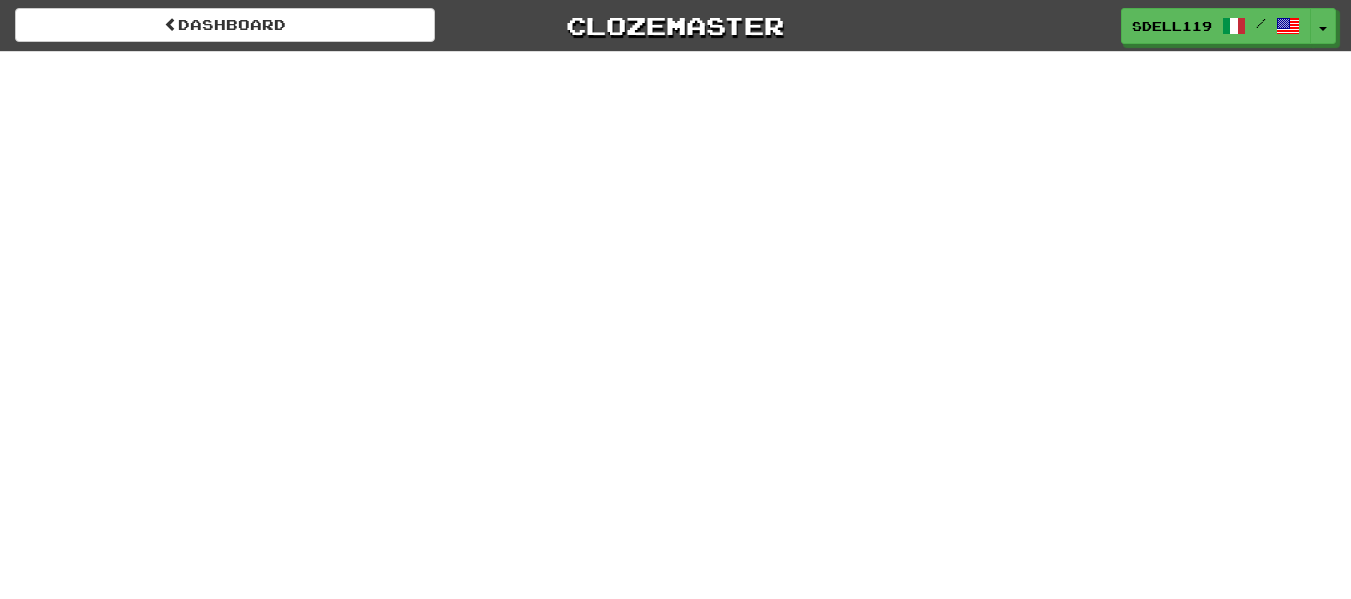 scroll, scrollTop: 0, scrollLeft: 0, axis: both 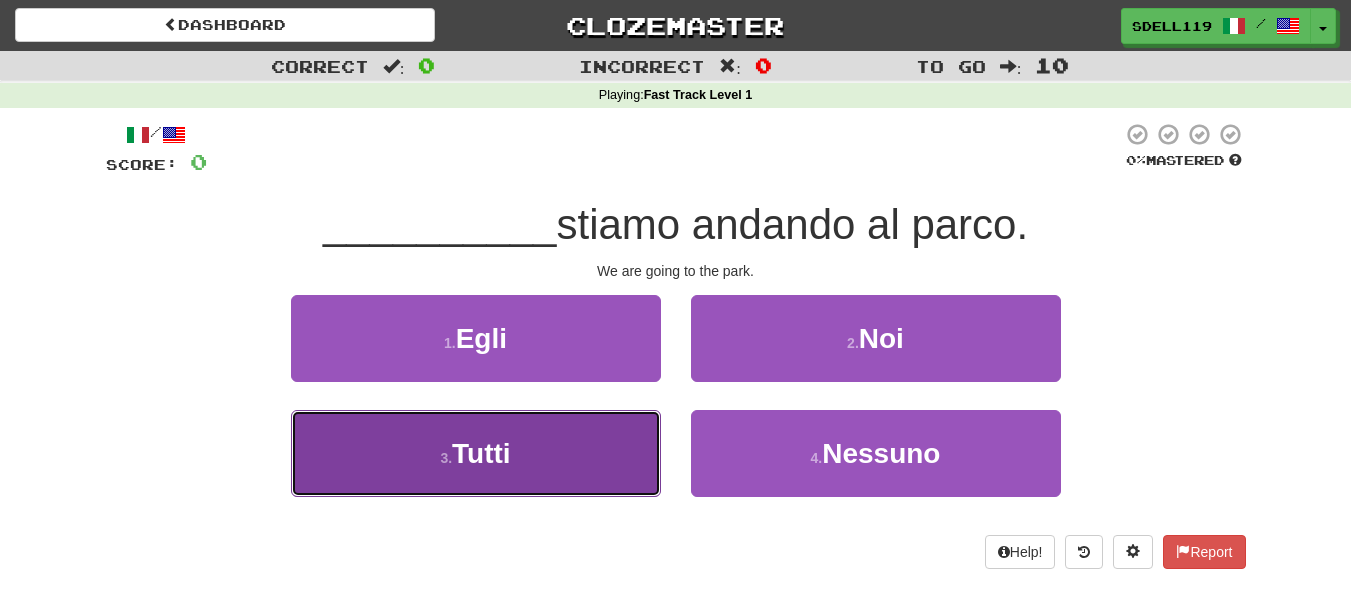 click on "3 .  Tutti" at bounding box center (476, 453) 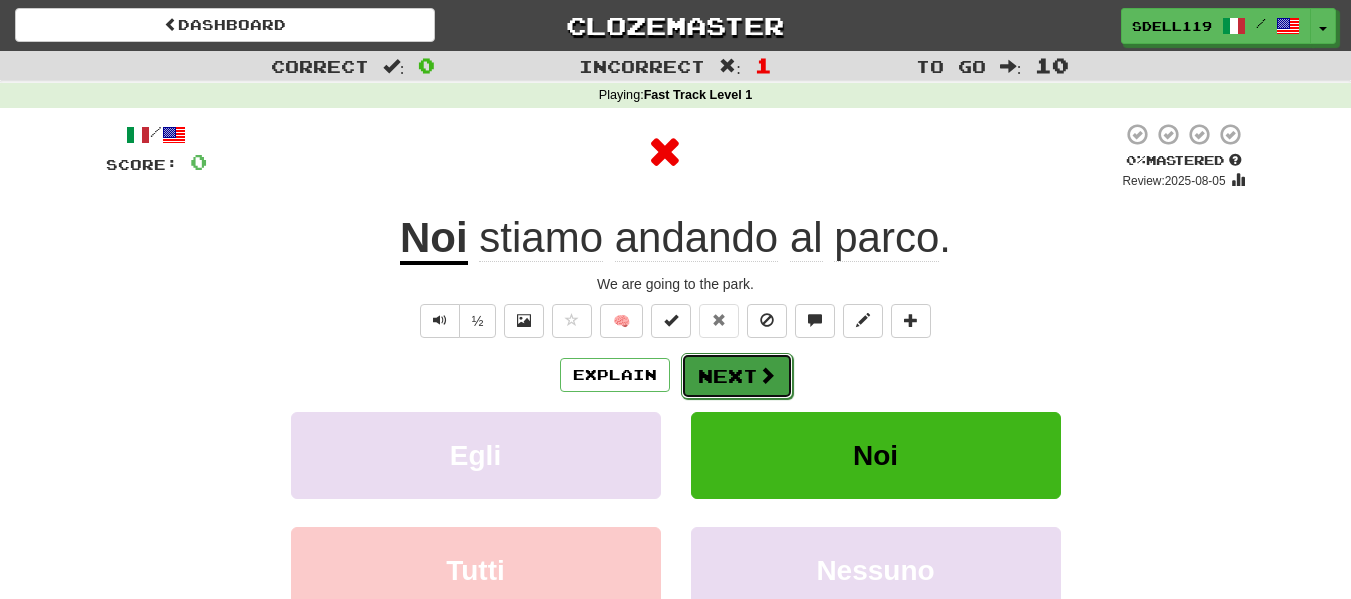 click on "Next" at bounding box center [737, 376] 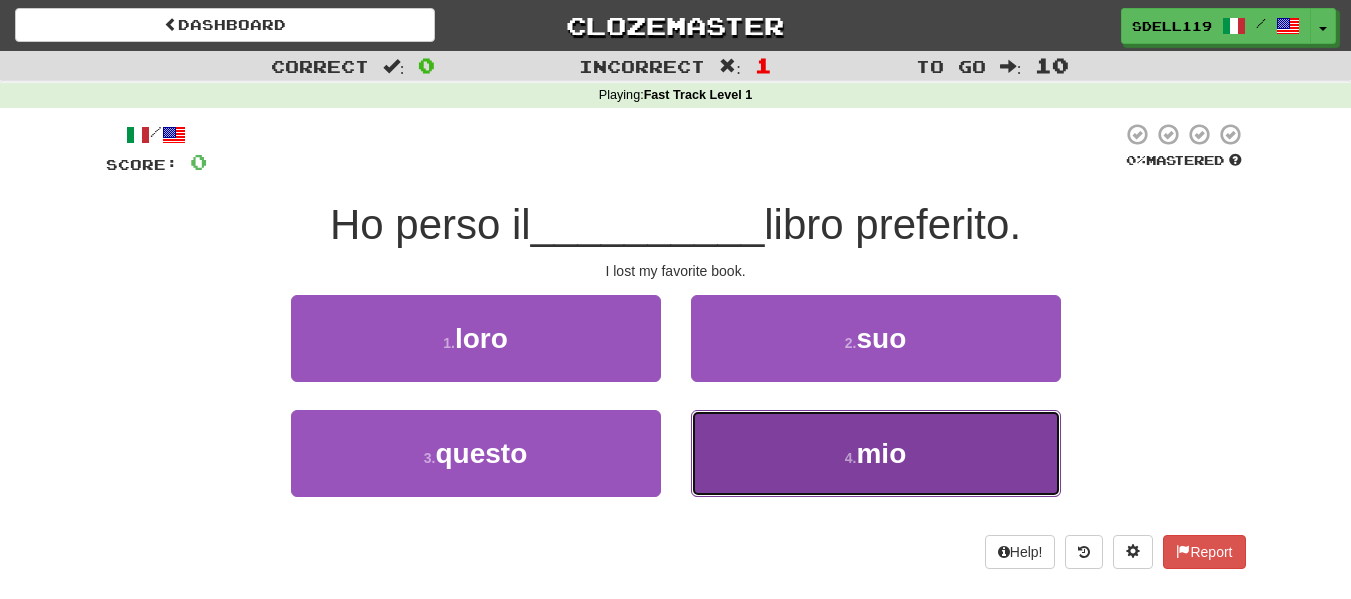 click on "4 .  mio" at bounding box center (876, 453) 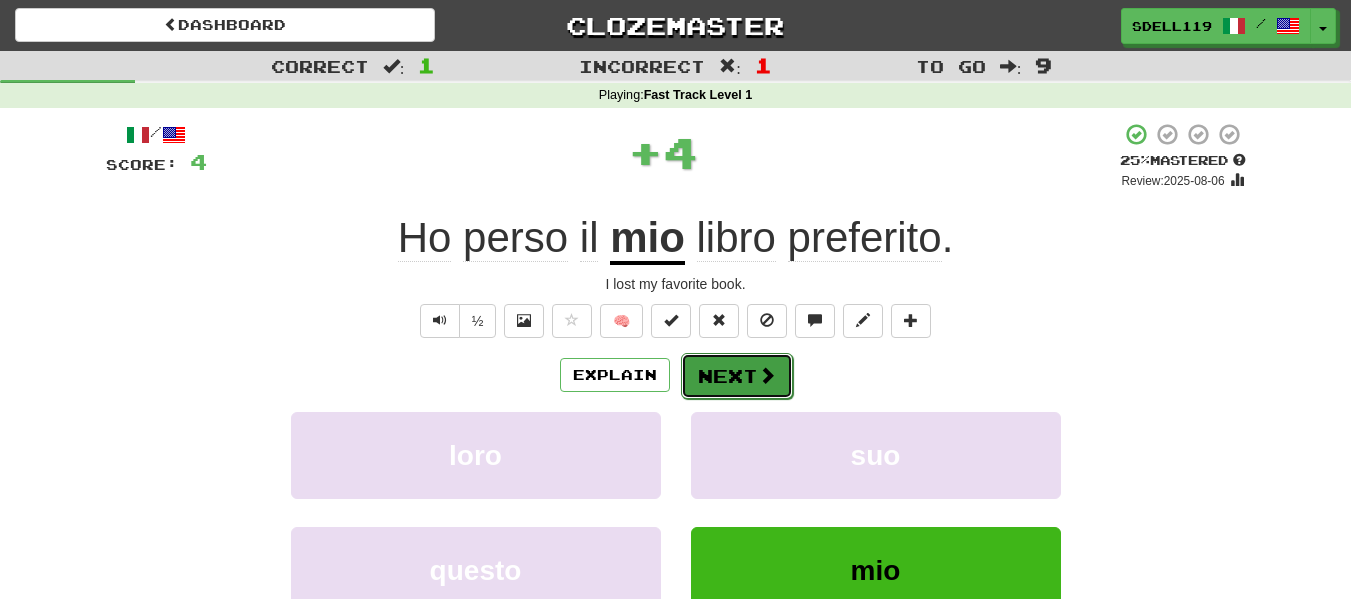 click at bounding box center (767, 375) 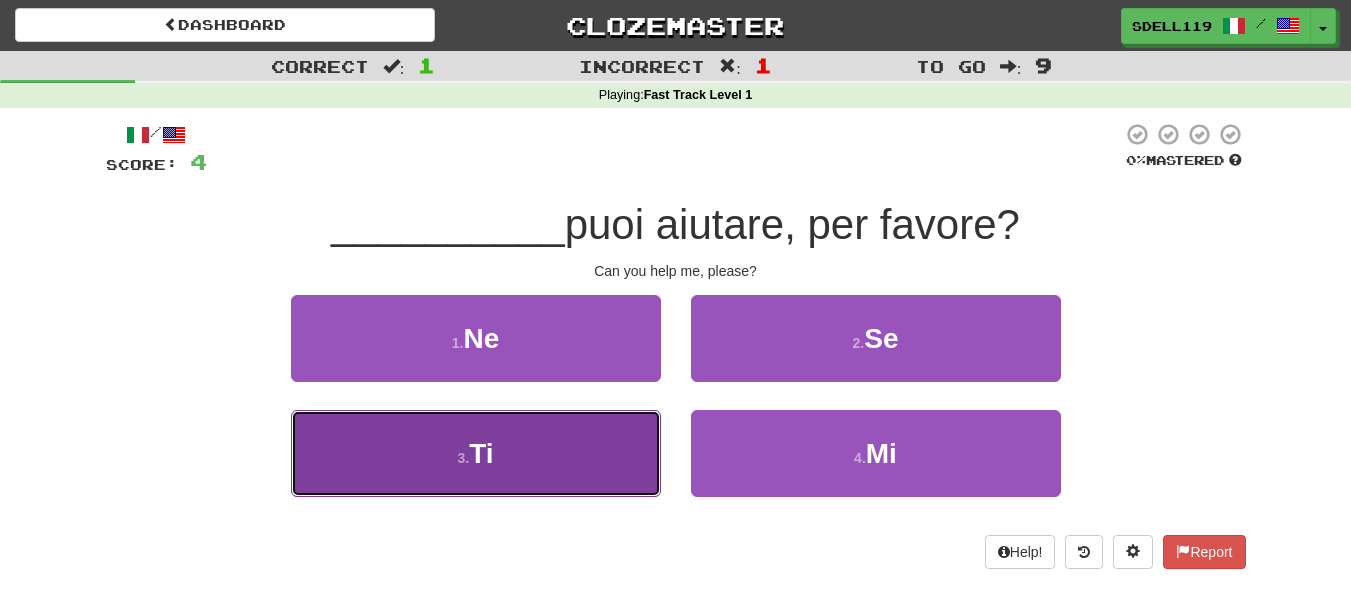 click on "3 .  Ti" at bounding box center (476, 453) 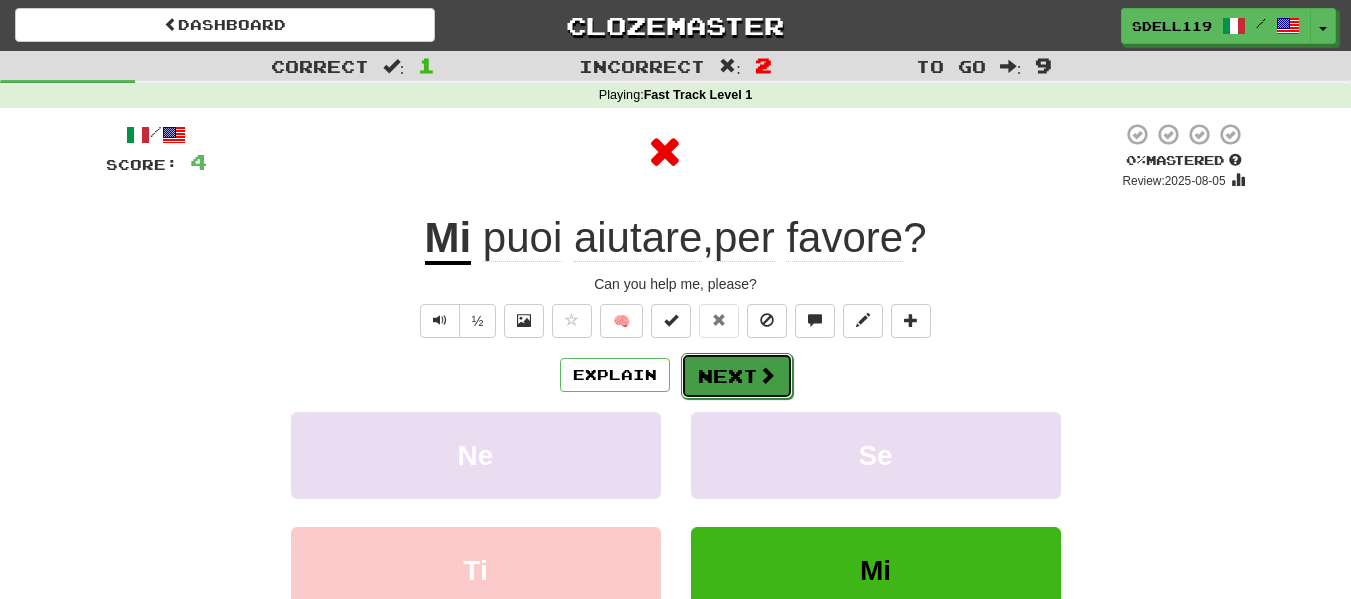 click on "Next" at bounding box center (737, 376) 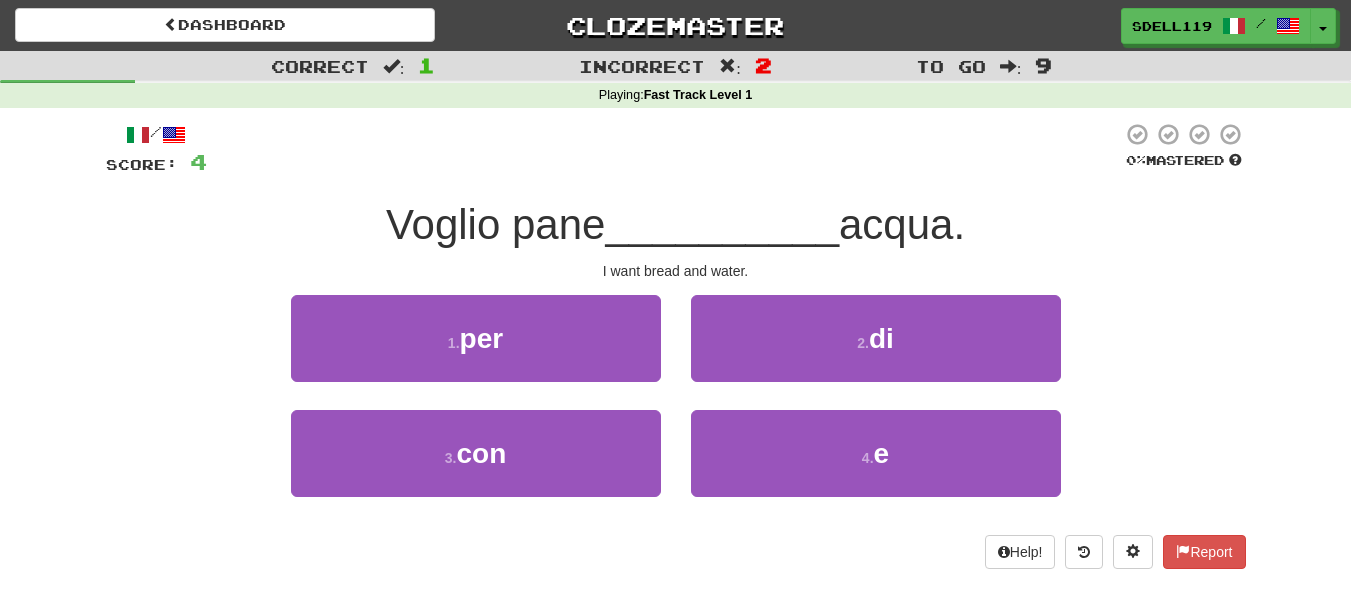 click on "1 .  per 2 .  di" at bounding box center (676, 352) 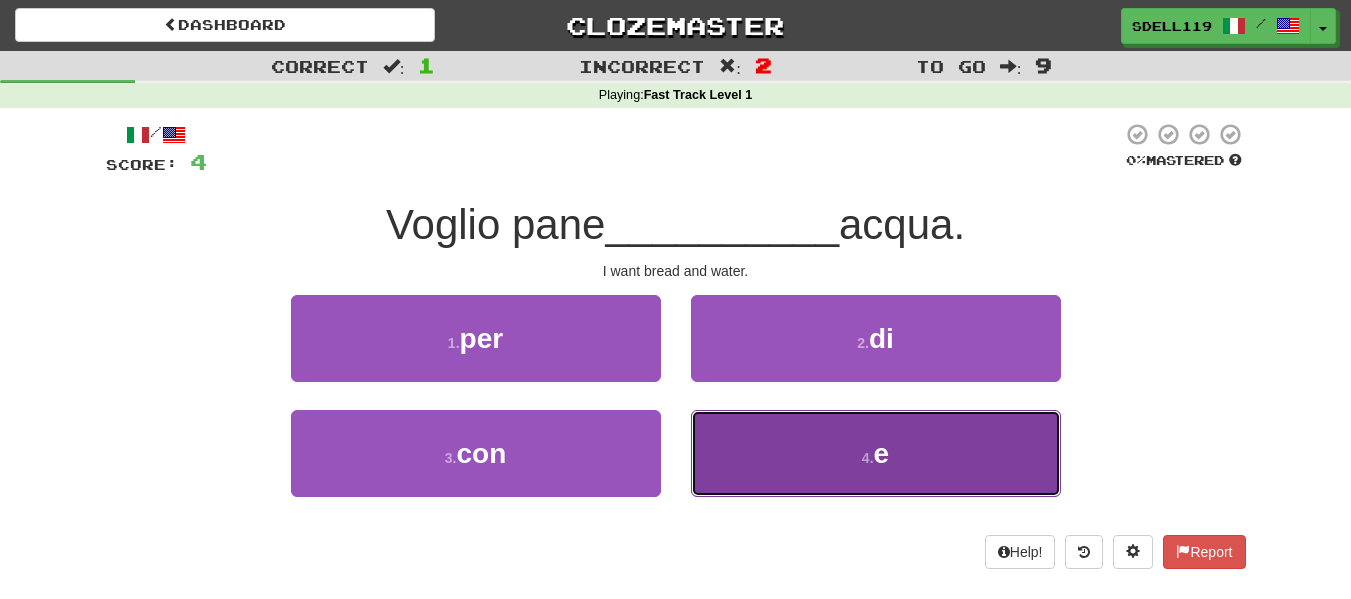 click on "4 .  e" at bounding box center [876, 453] 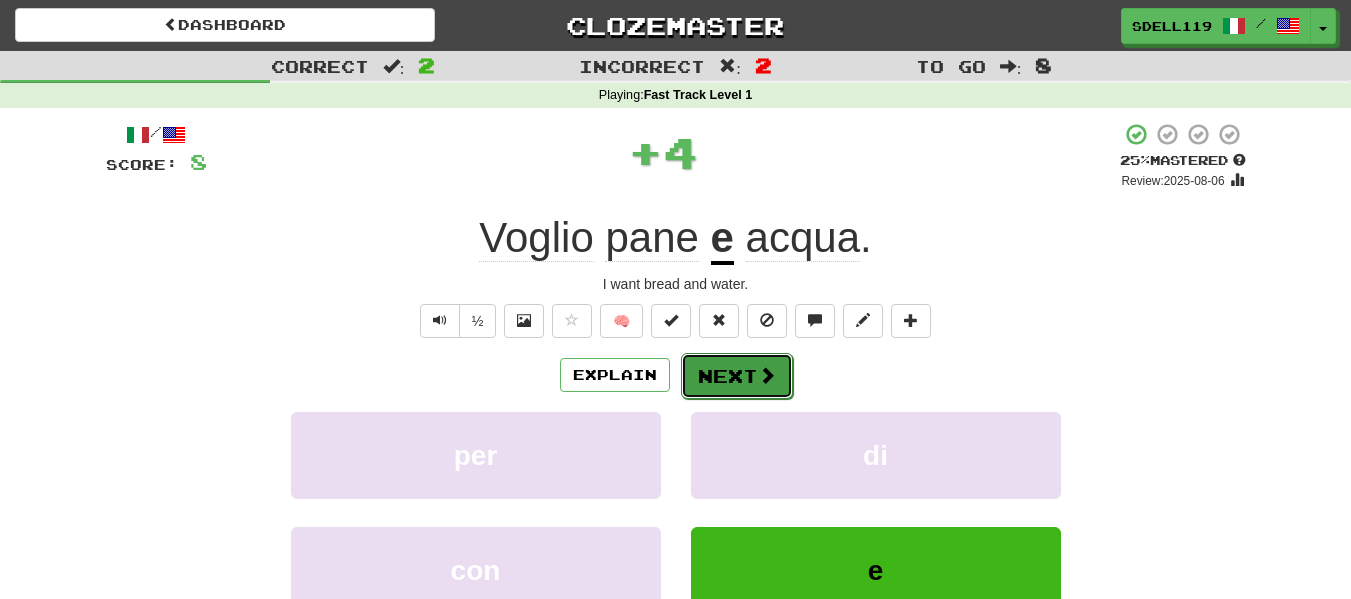 click on "Next" at bounding box center (737, 376) 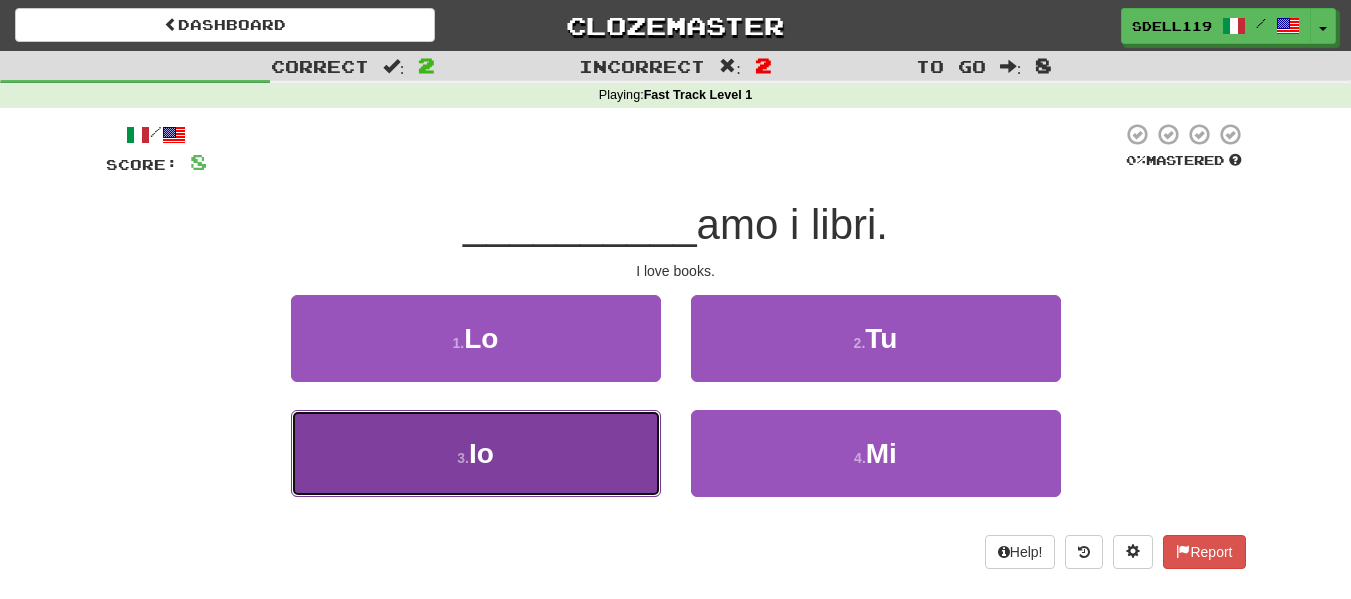 click on "3 .  Io" at bounding box center (476, 453) 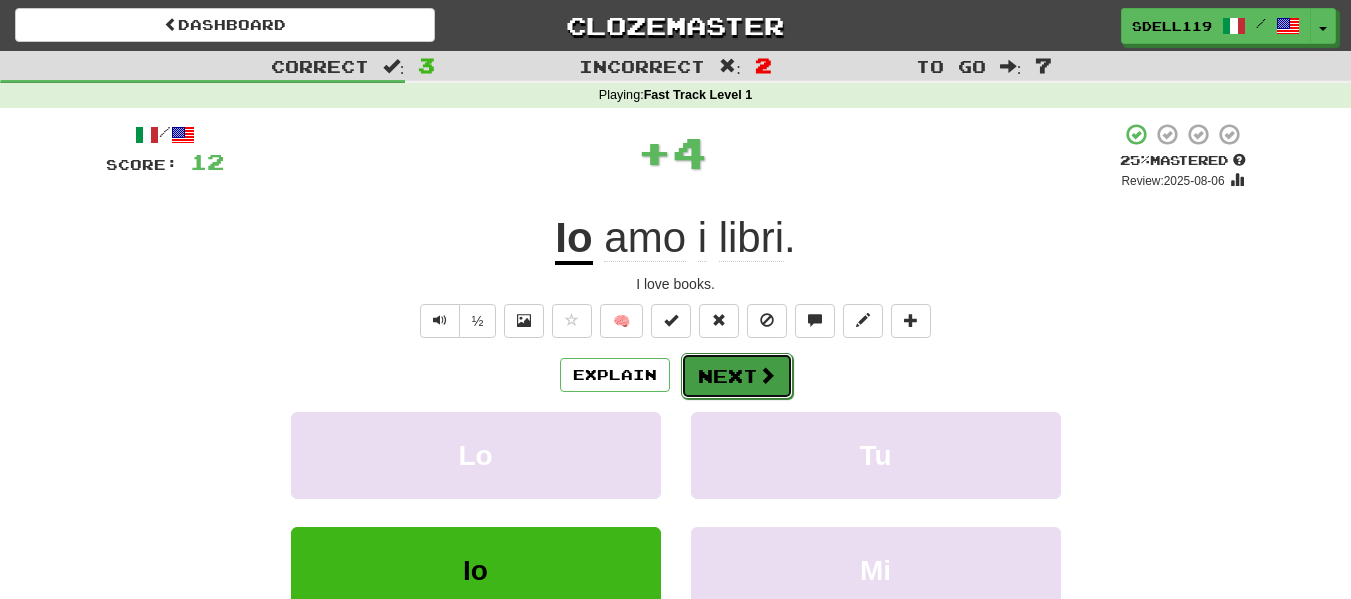 click on "Next" at bounding box center (737, 376) 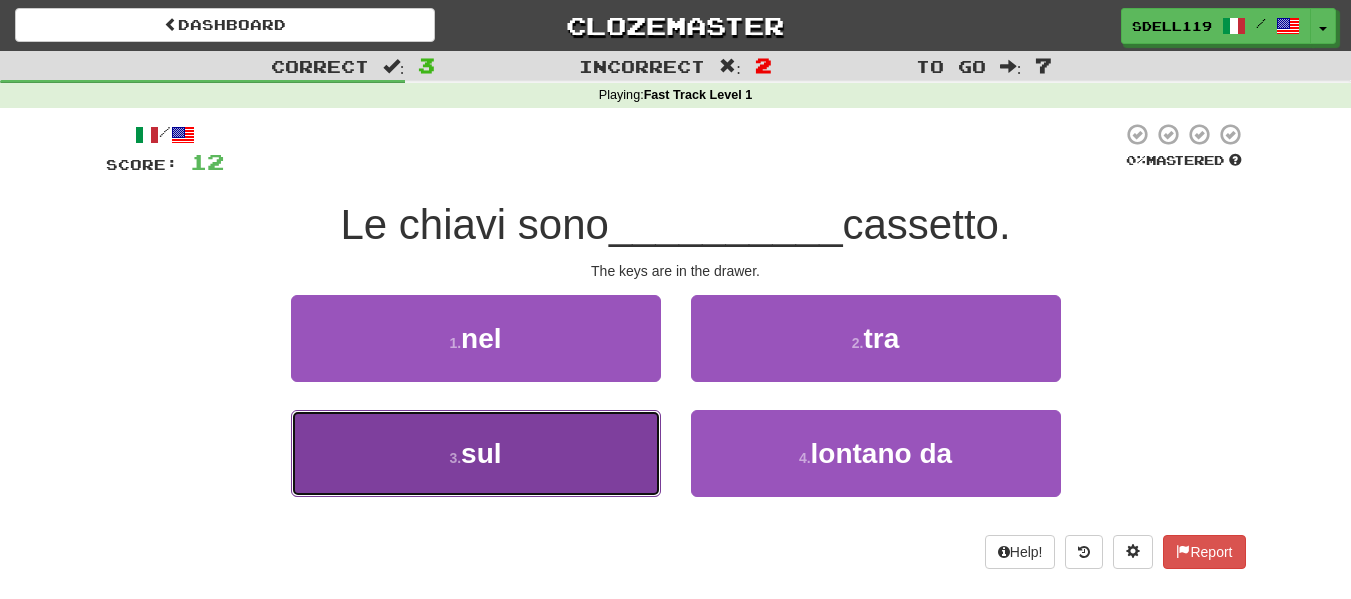 click on "3 .  sul" at bounding box center (476, 453) 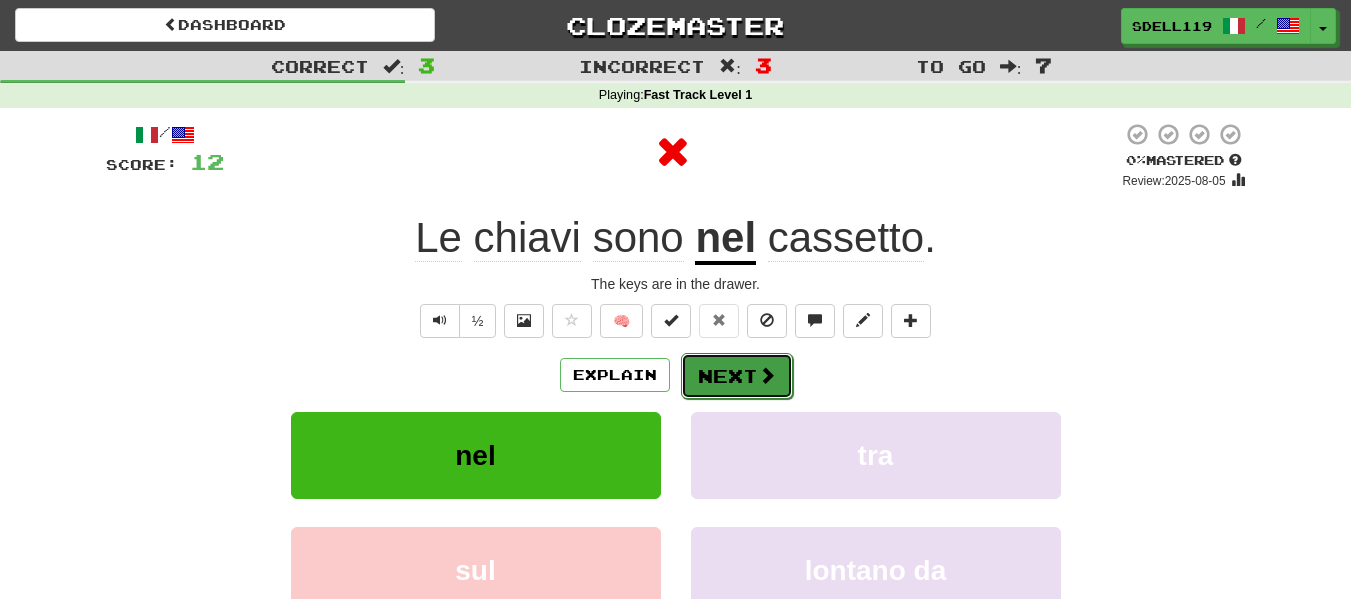 click on "Next" at bounding box center [737, 376] 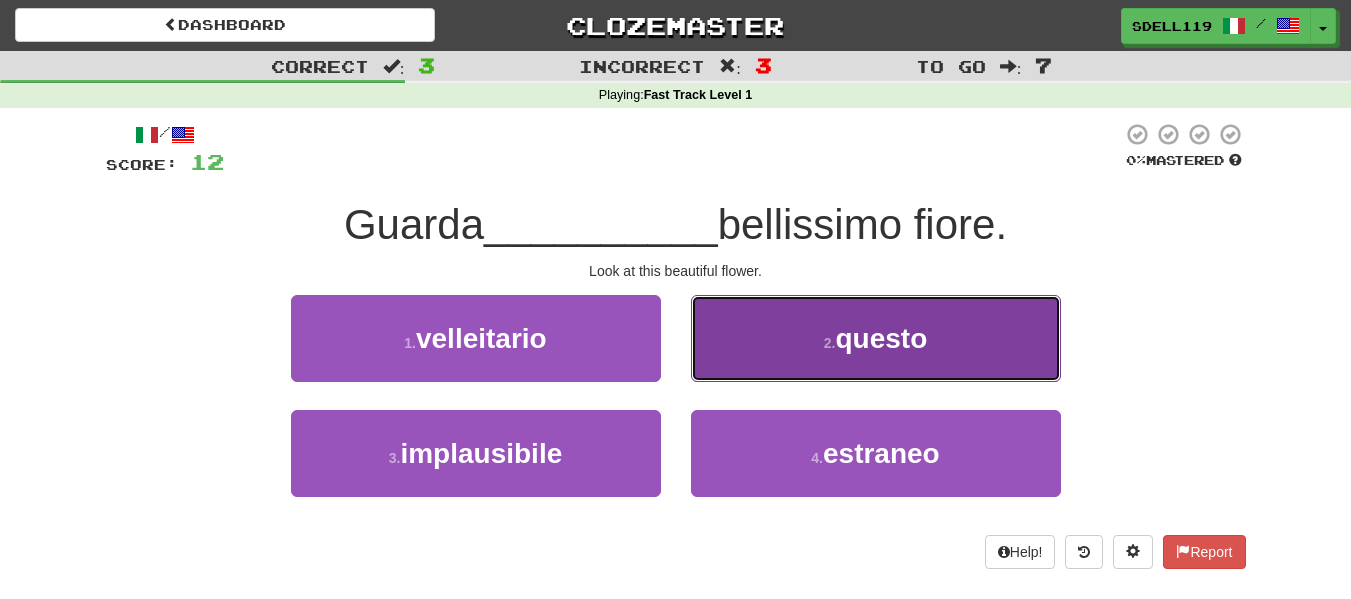 click on "questo" at bounding box center (881, 338) 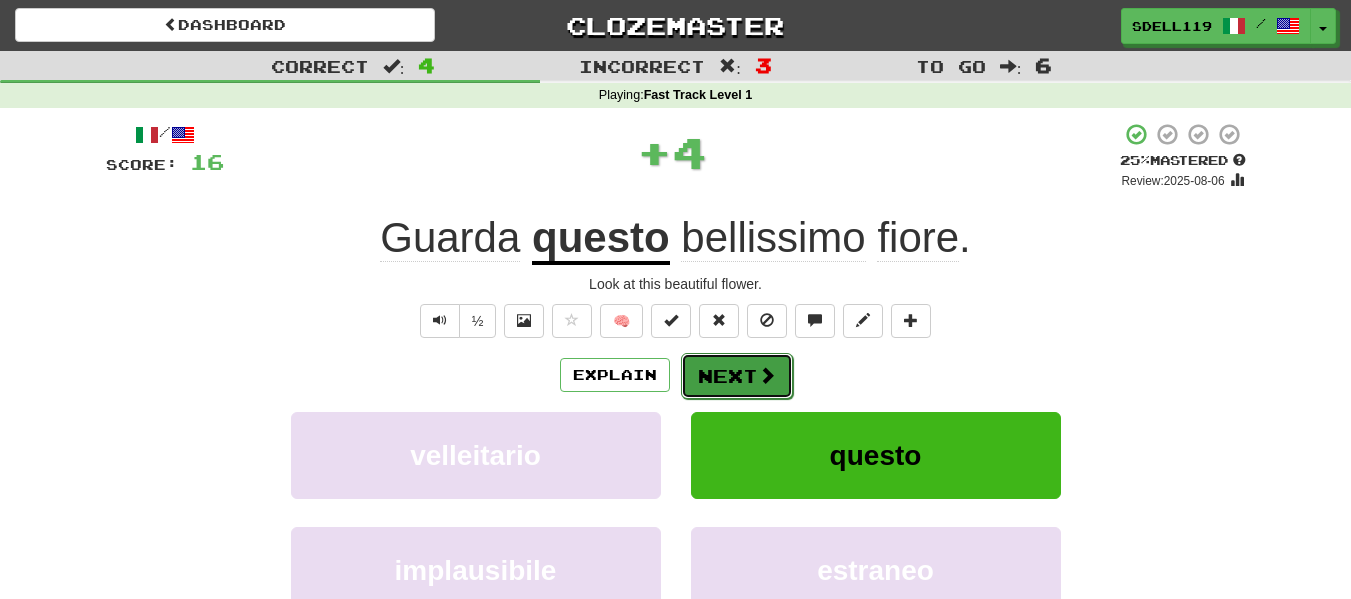 click on "Next" at bounding box center [737, 376] 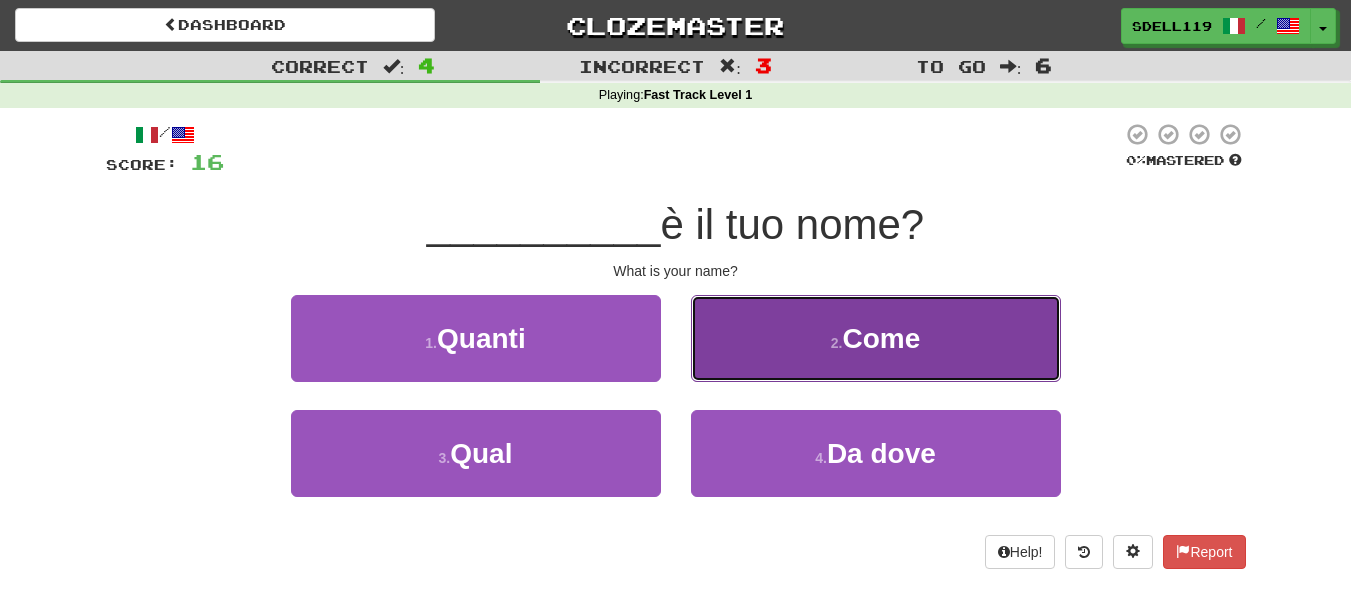 click on "2 .  Come" at bounding box center [876, 338] 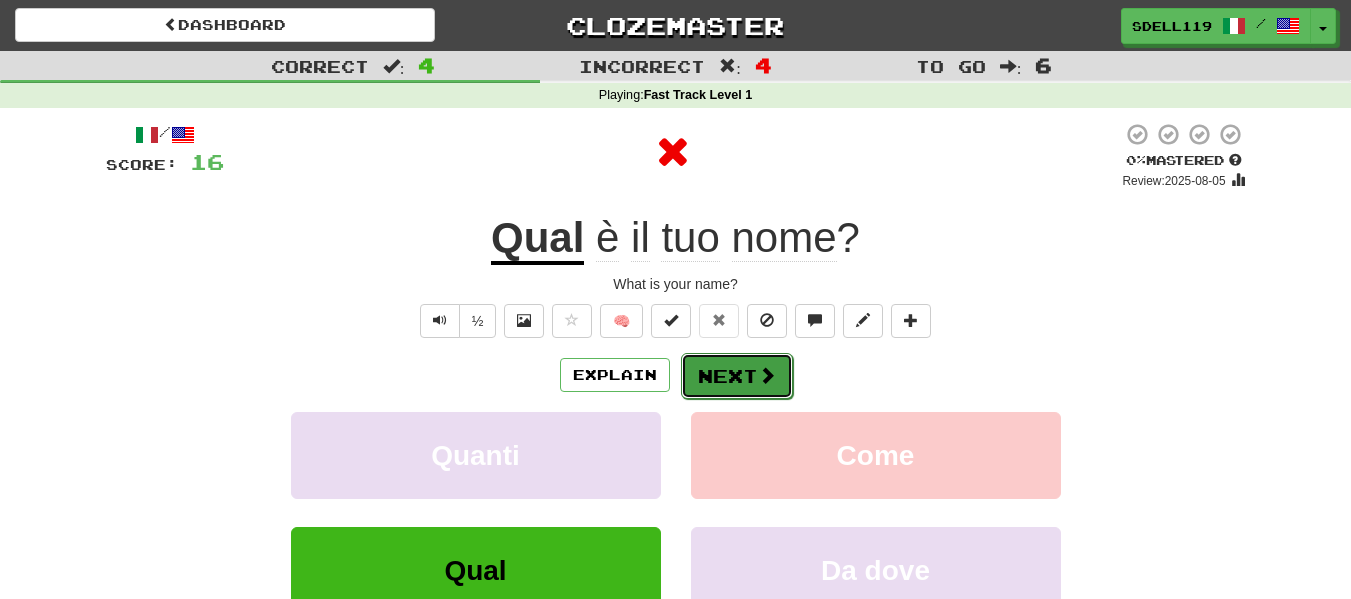 click on "Next" at bounding box center [737, 376] 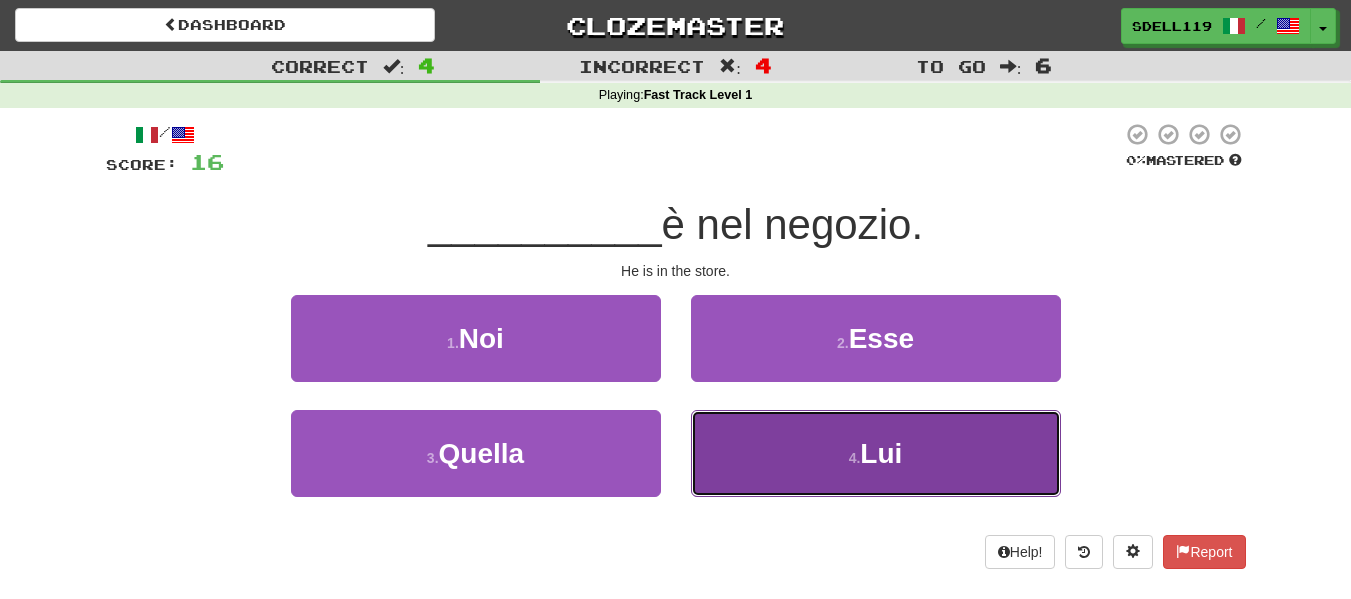 click on "4 .  Lui" at bounding box center (876, 453) 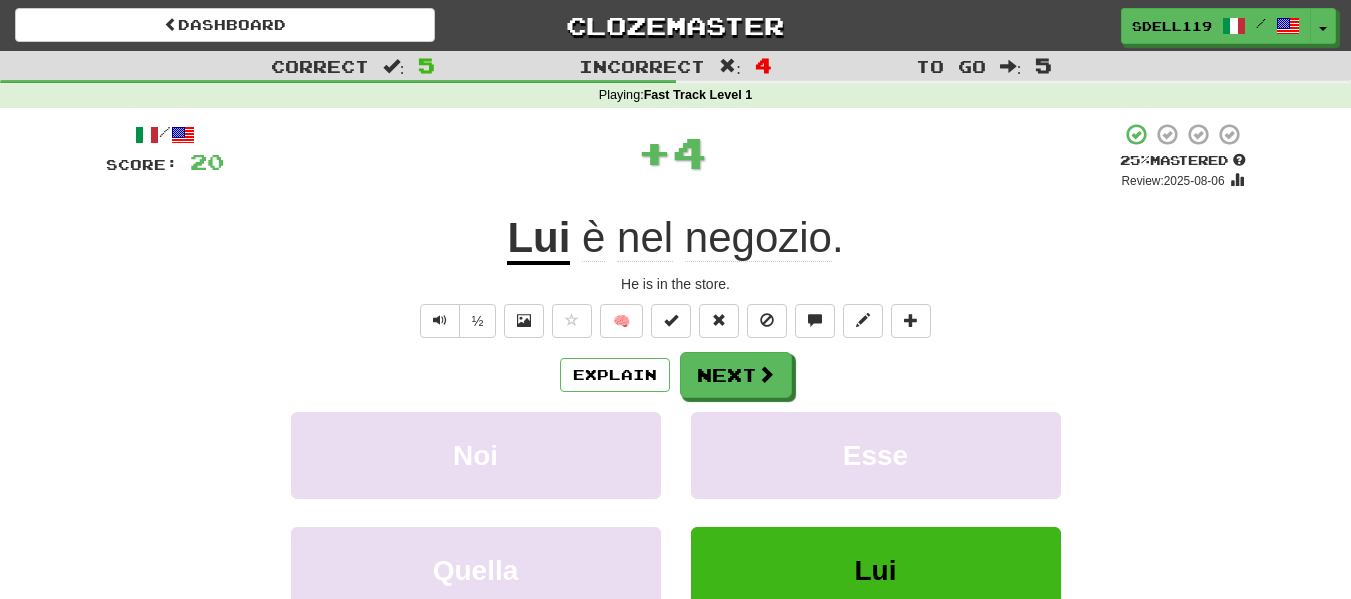 click on "Explain Next" at bounding box center [676, 375] 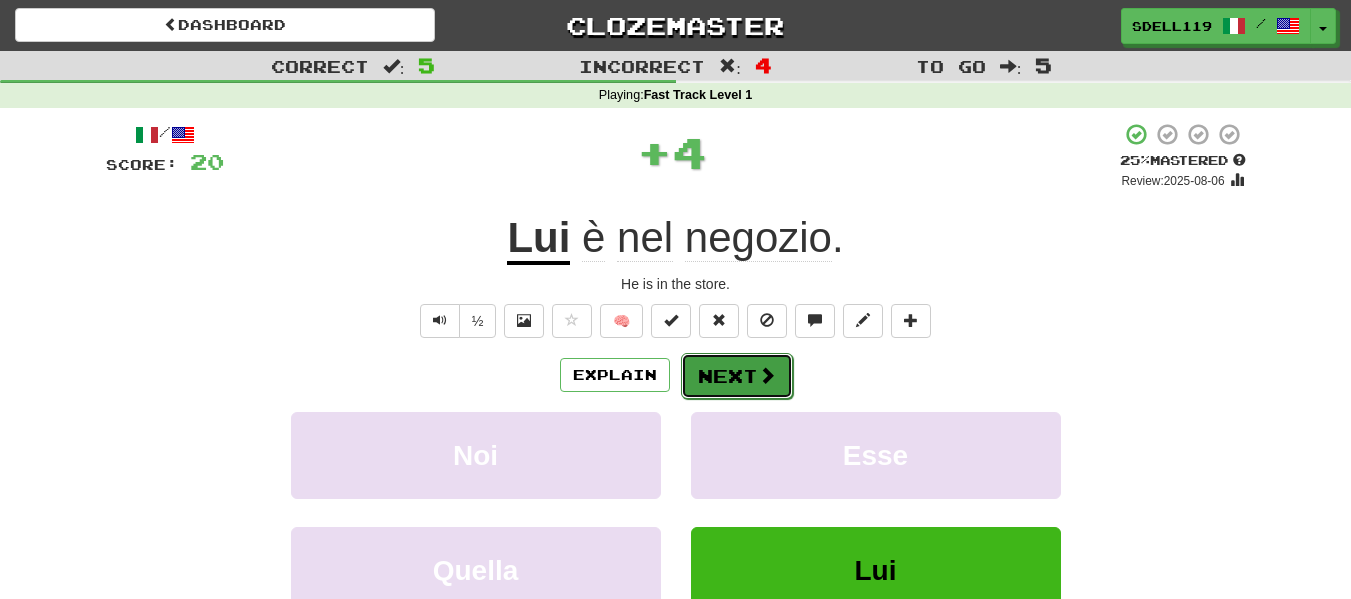 click on "Next" at bounding box center (737, 376) 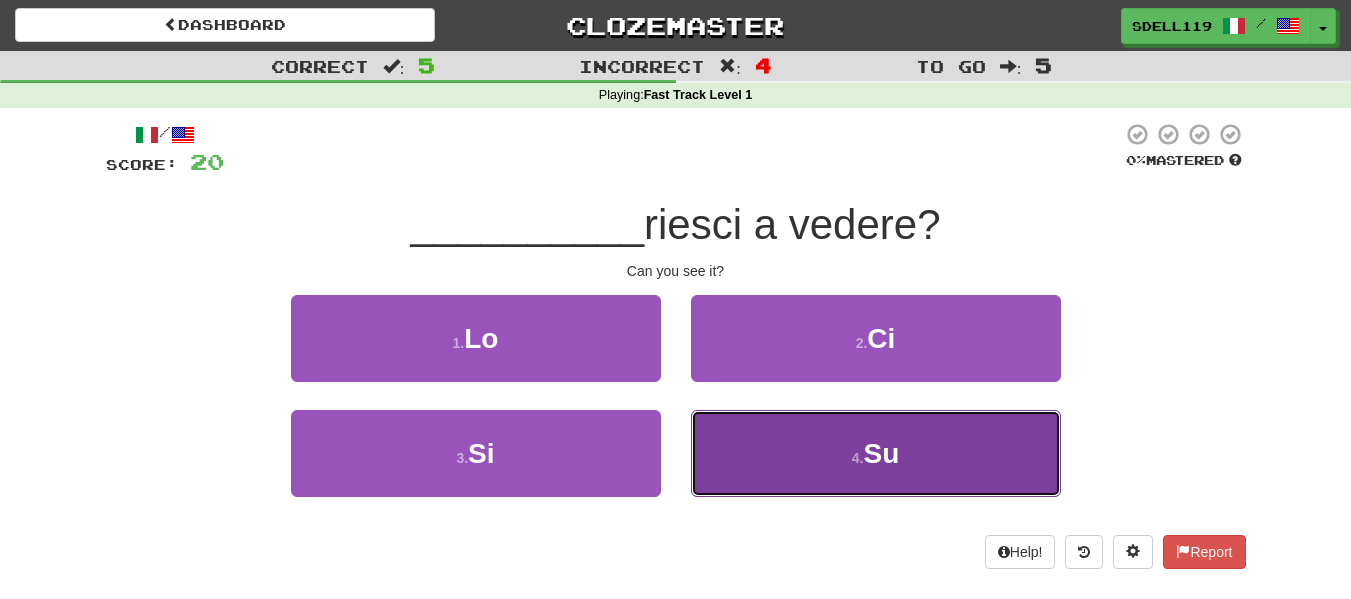 click on "Su" at bounding box center [881, 453] 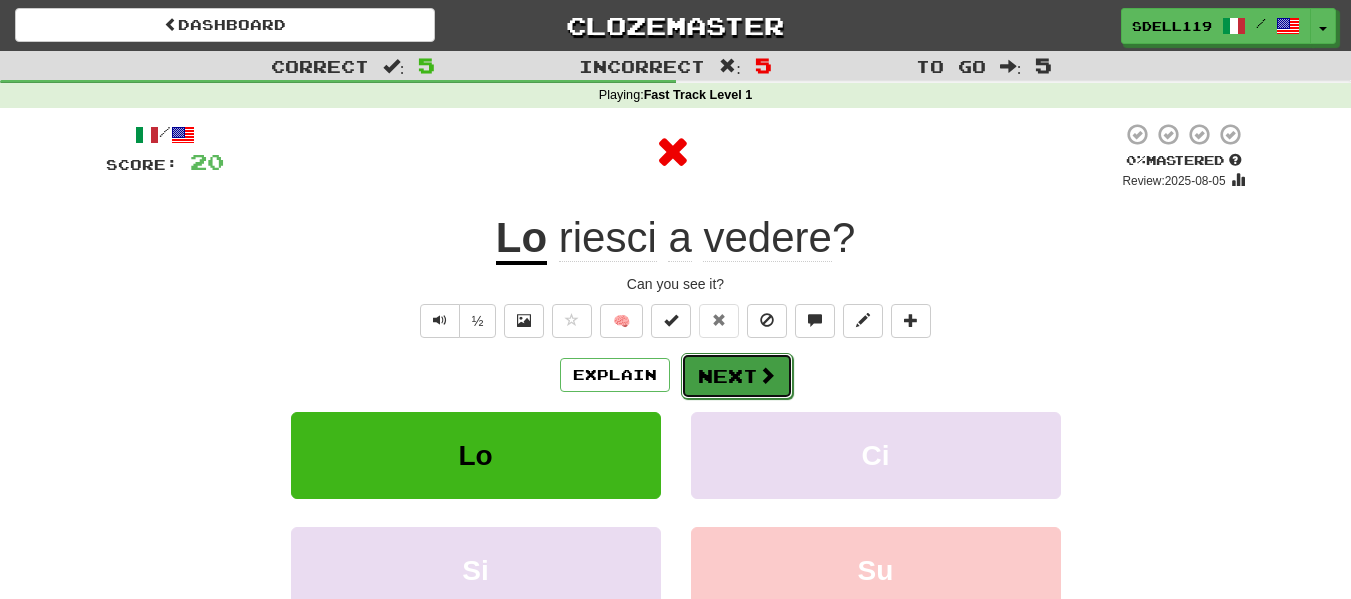 click on "Next" at bounding box center (737, 376) 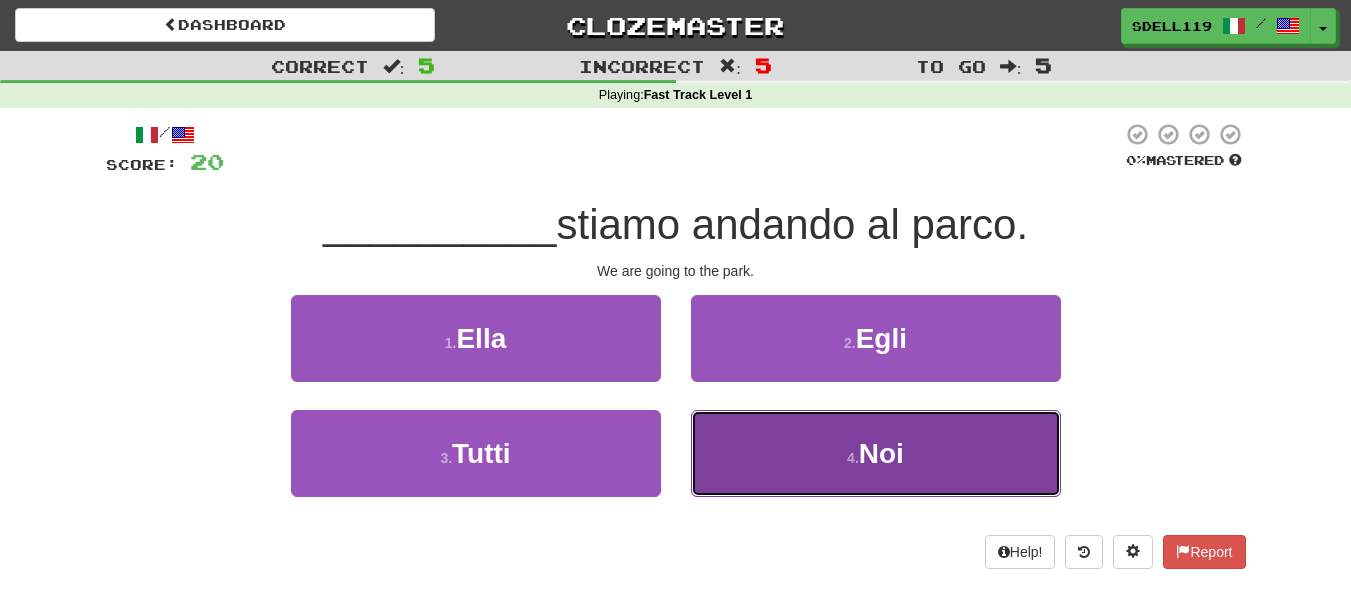 click on "4 .  Noi" at bounding box center (876, 453) 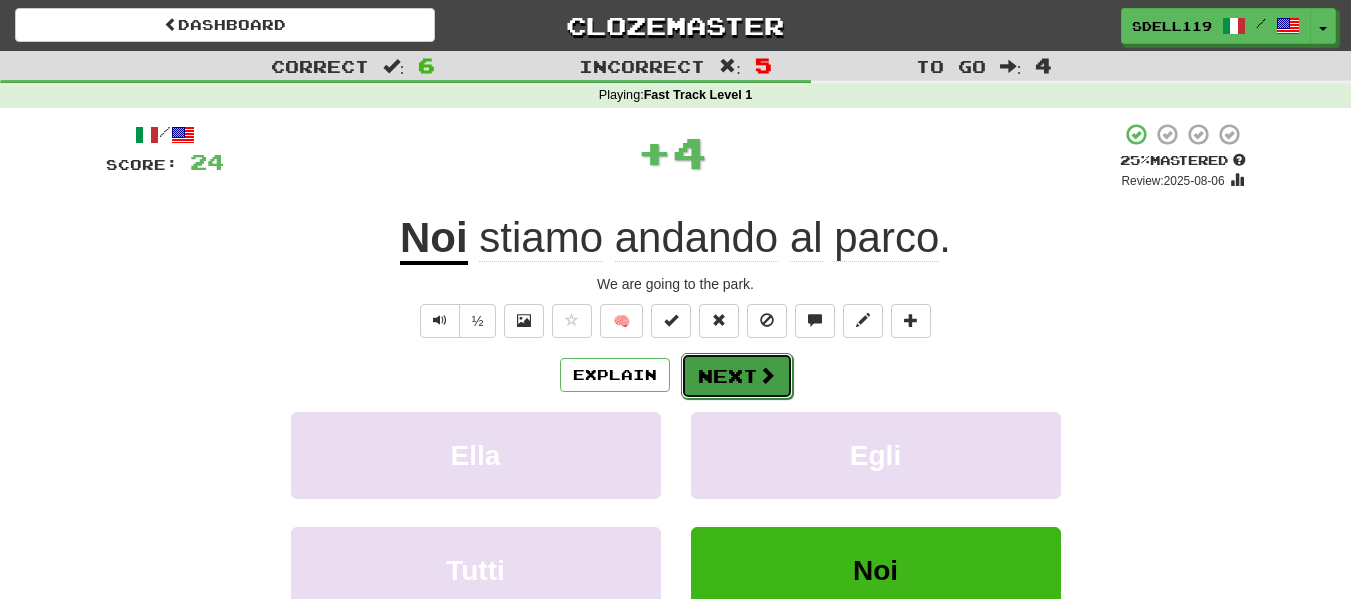click on "Next" at bounding box center (737, 376) 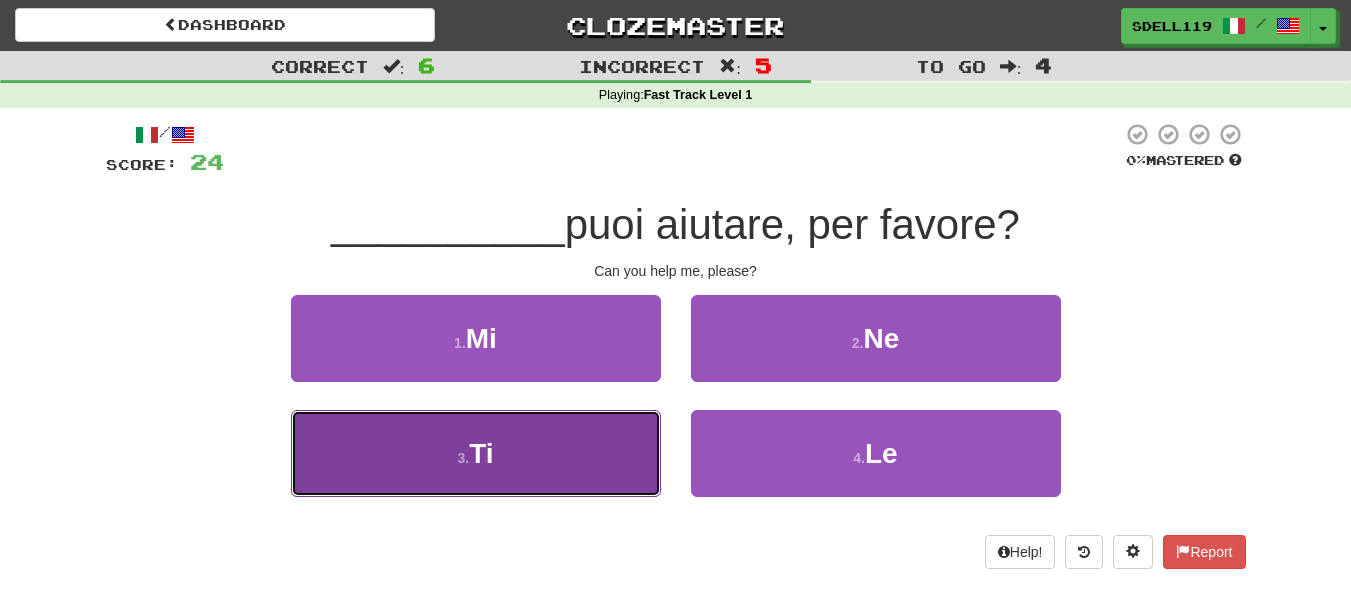 click on "3 .  Ti" at bounding box center (476, 453) 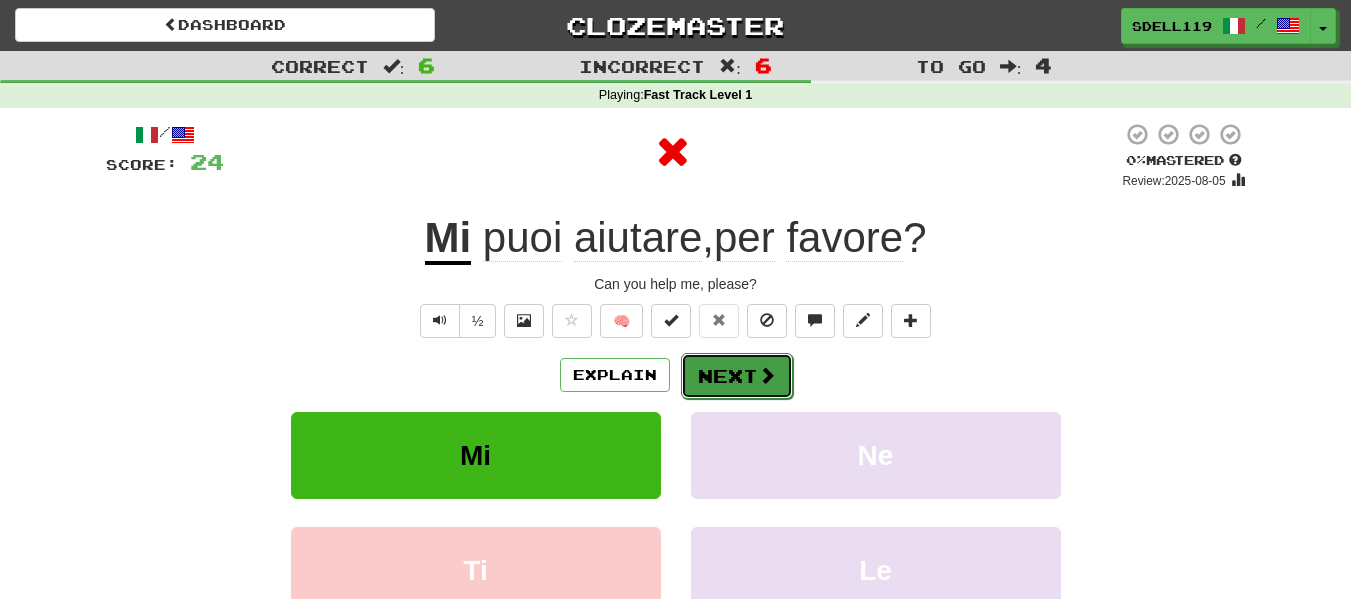 click on "Next" at bounding box center [737, 376] 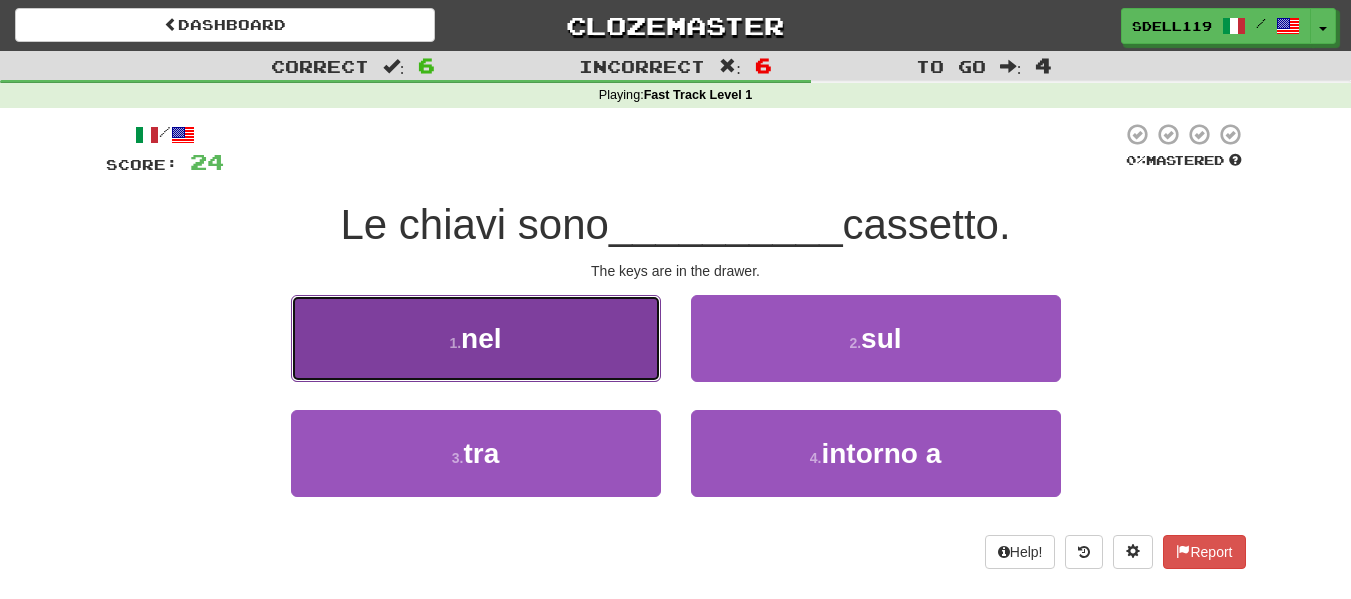 click on "1 .  nel" at bounding box center [476, 338] 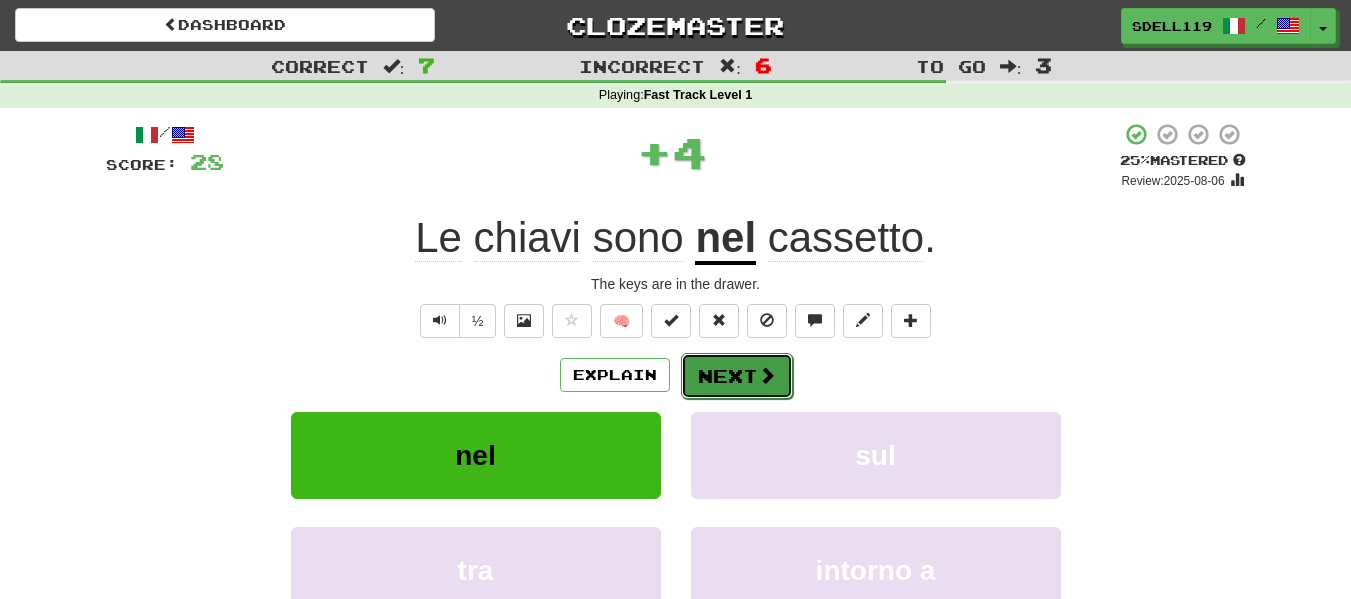 click on "Next" at bounding box center [737, 376] 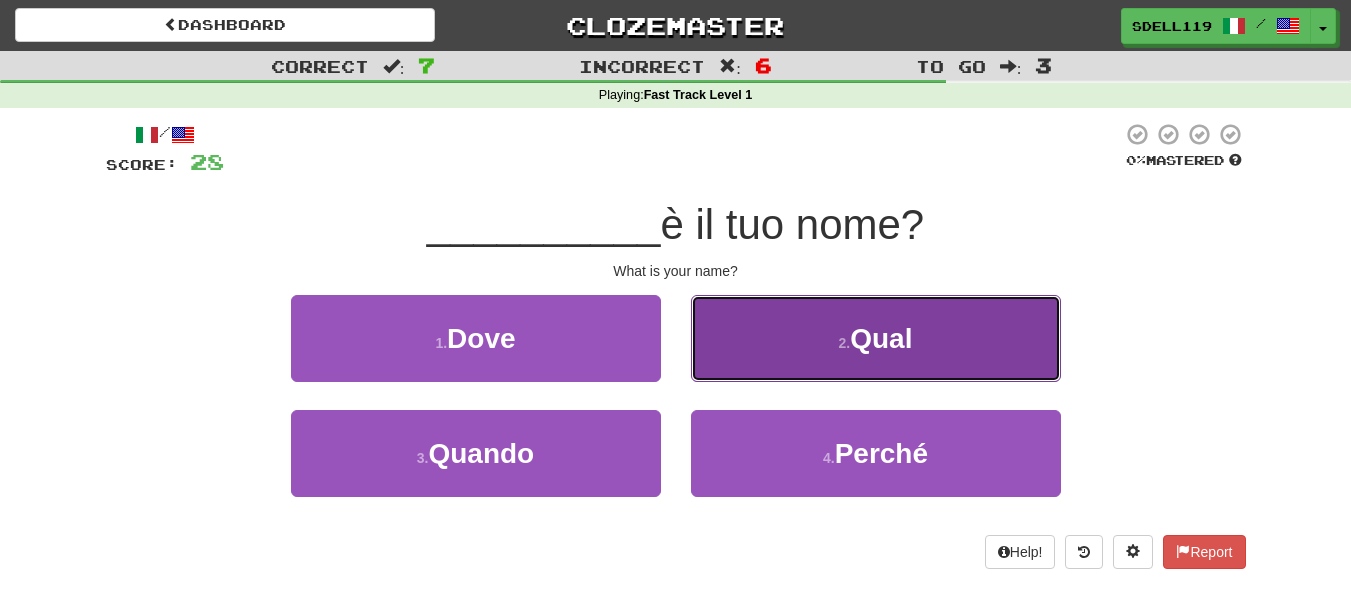 click on "2 .  Qual" at bounding box center (876, 338) 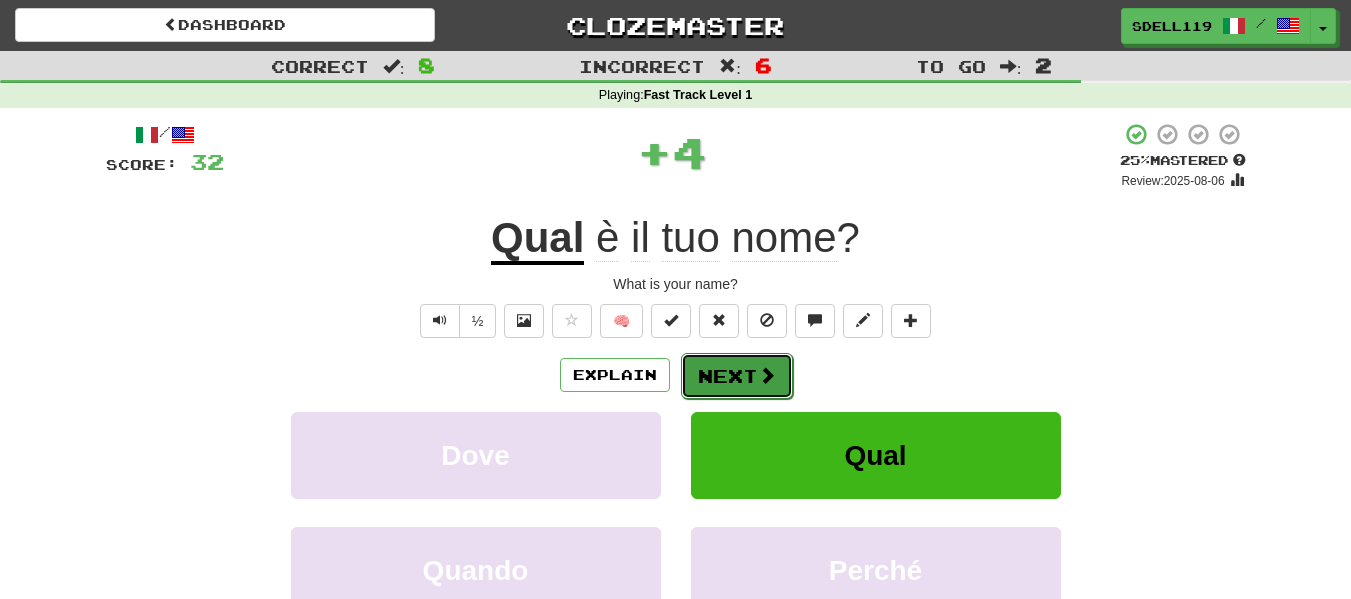 click on "Next" at bounding box center [737, 376] 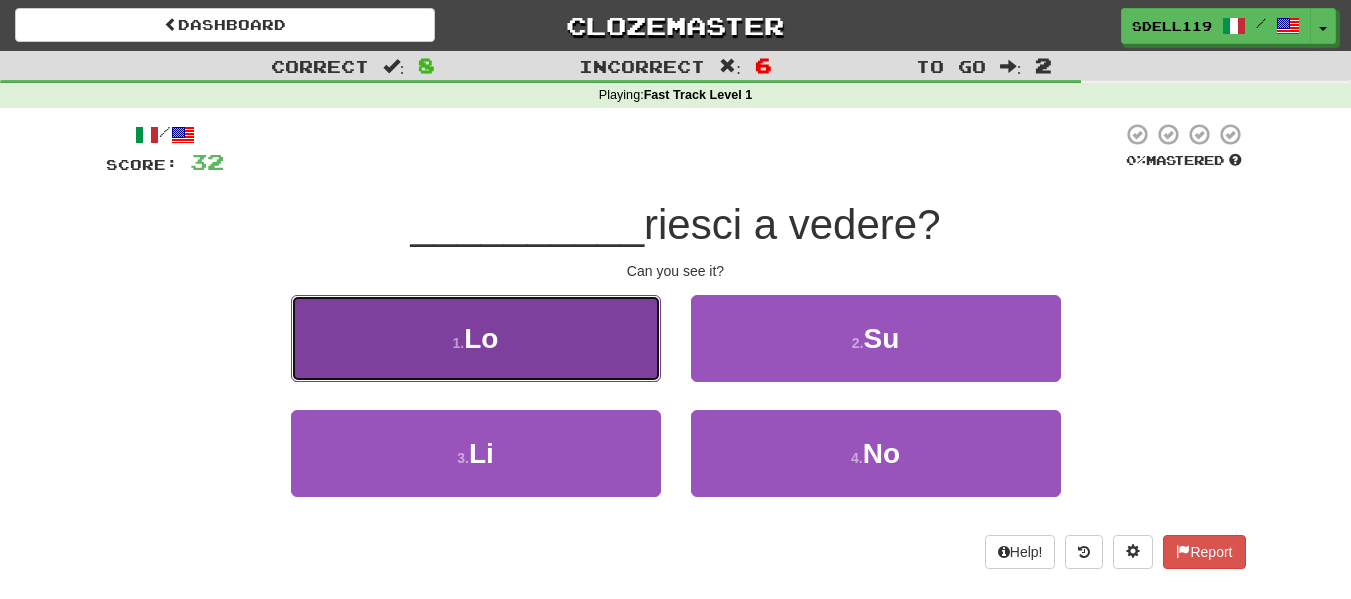 click on "1 .  Lo" at bounding box center [476, 338] 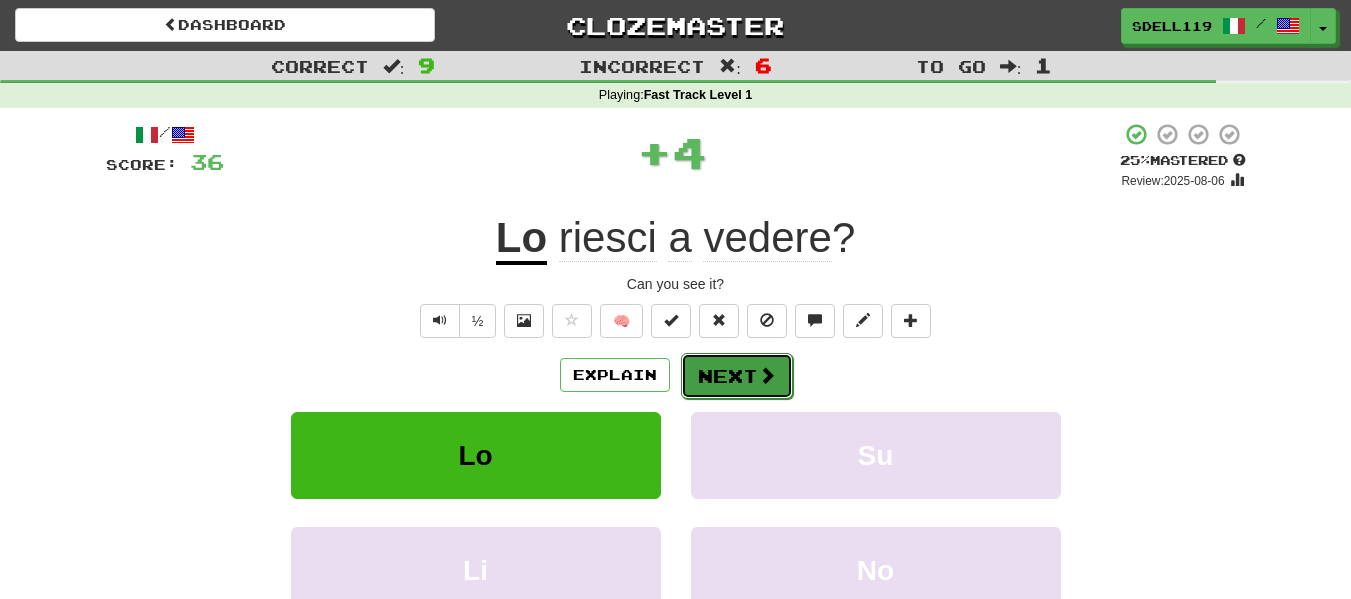 click on "Next" at bounding box center [737, 376] 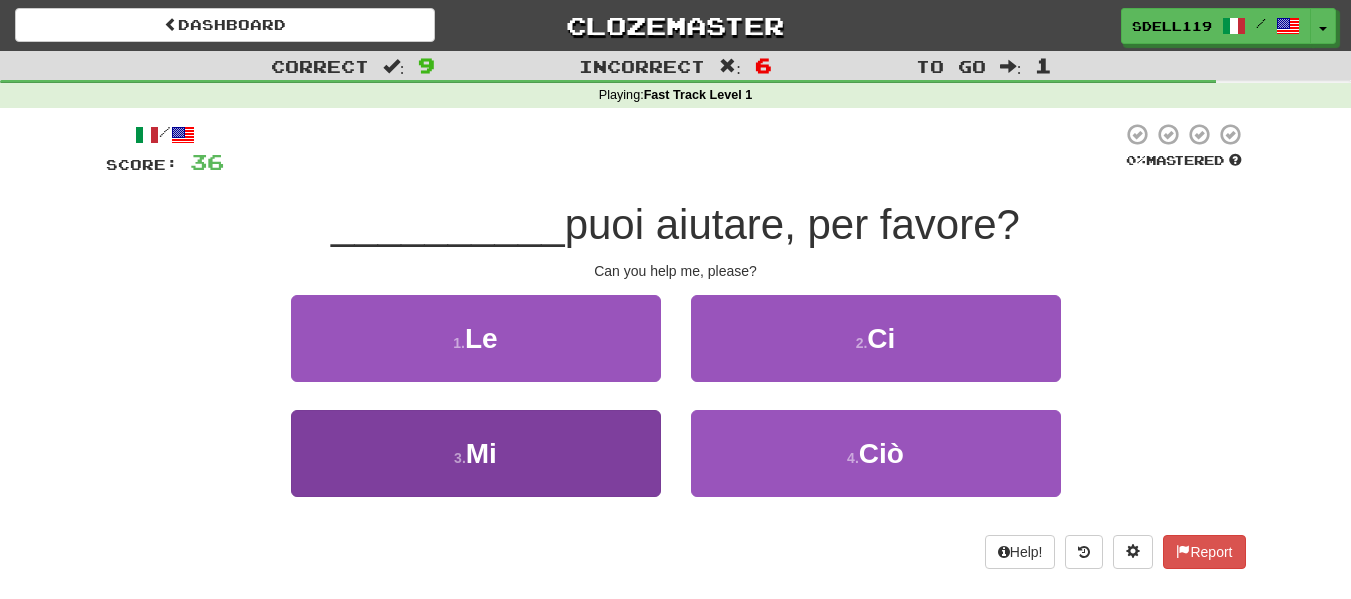 drag, startPoint x: 607, startPoint y: 403, endPoint x: 635, endPoint y: 447, distance: 52.153618 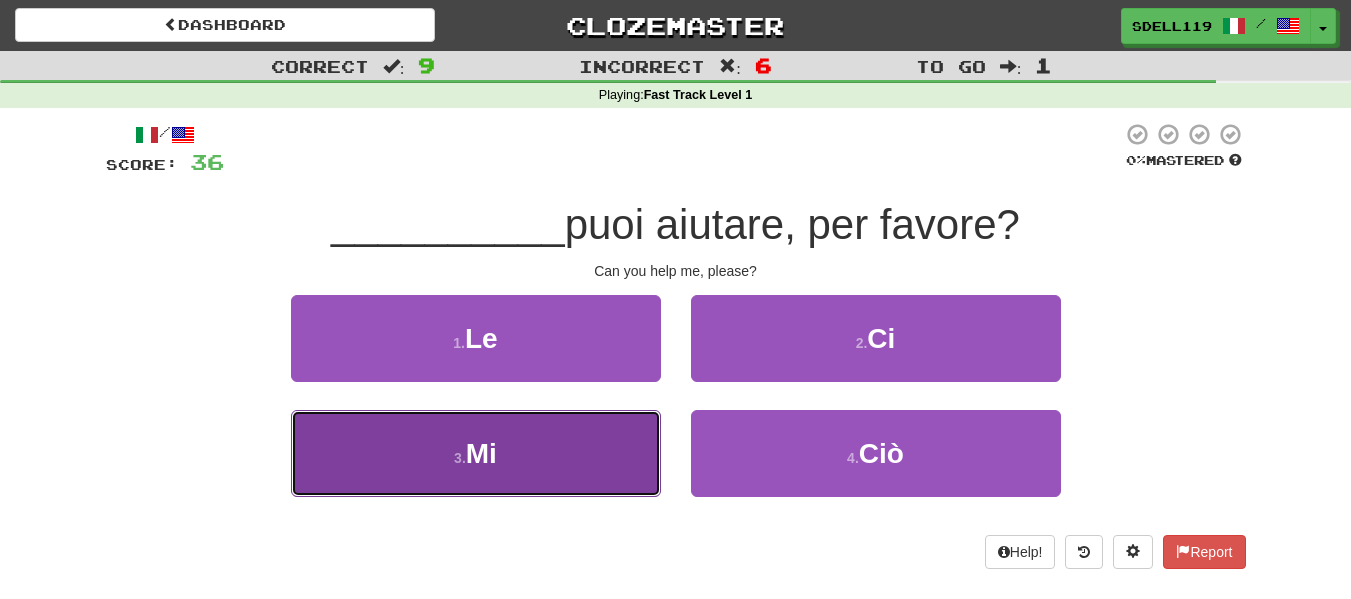 click on "3 .  Mi" at bounding box center (476, 453) 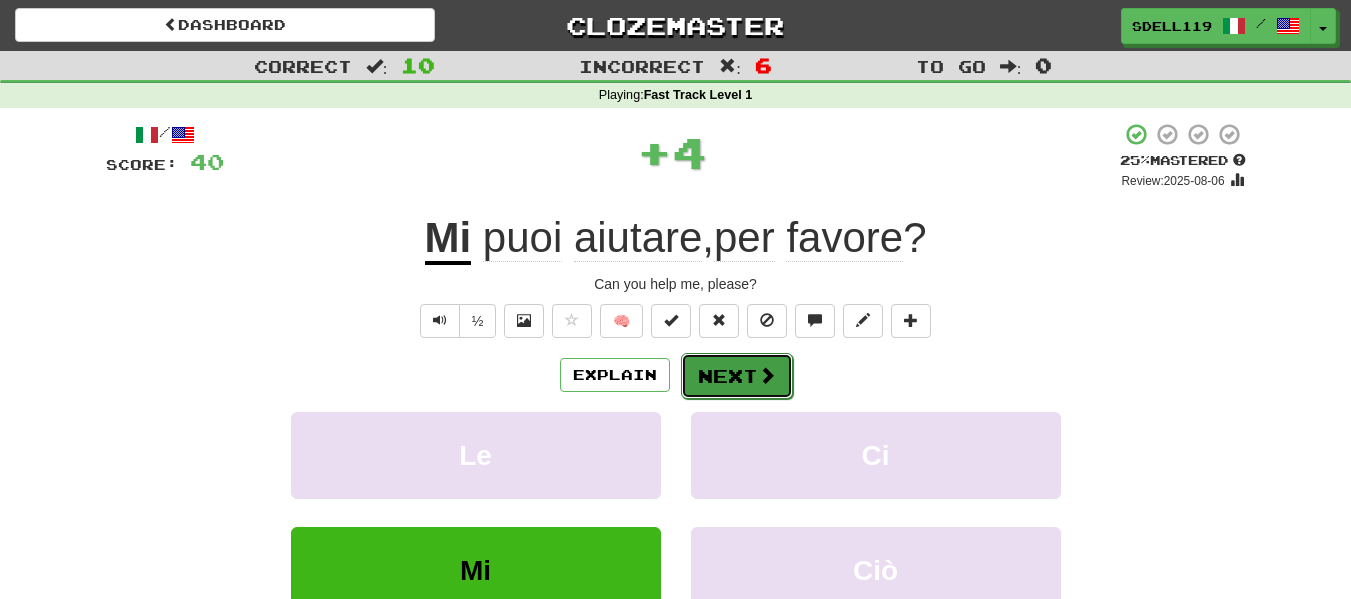 click on "Next" at bounding box center [737, 376] 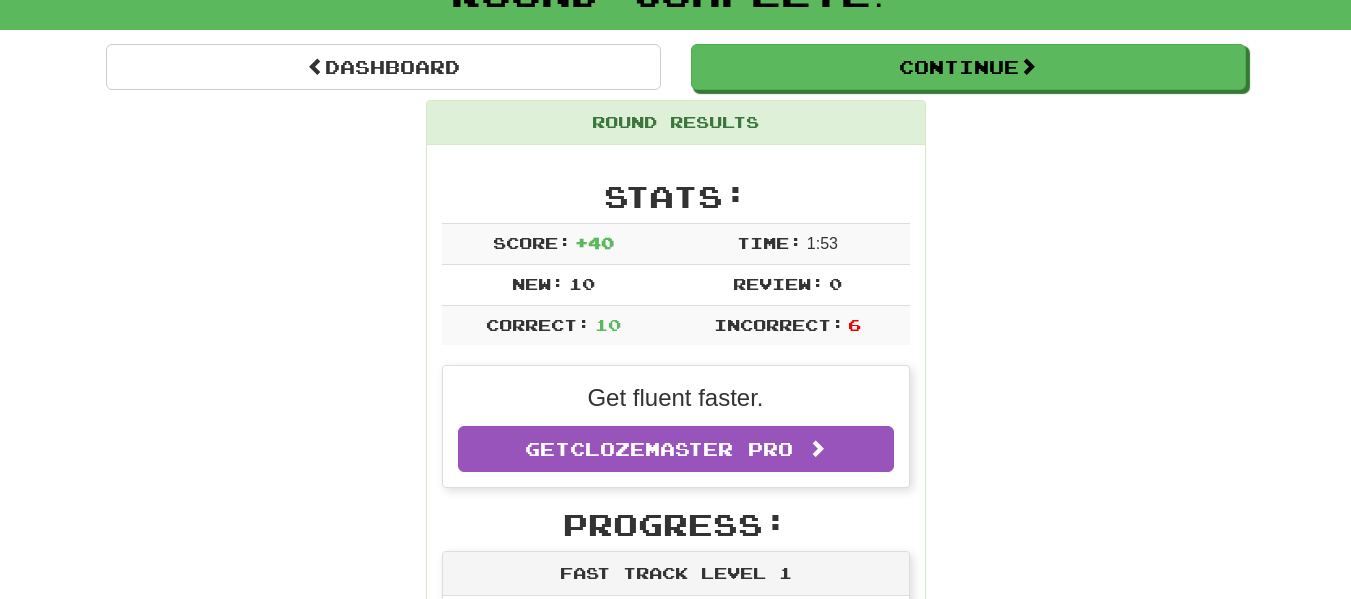 scroll, scrollTop: 0, scrollLeft: 0, axis: both 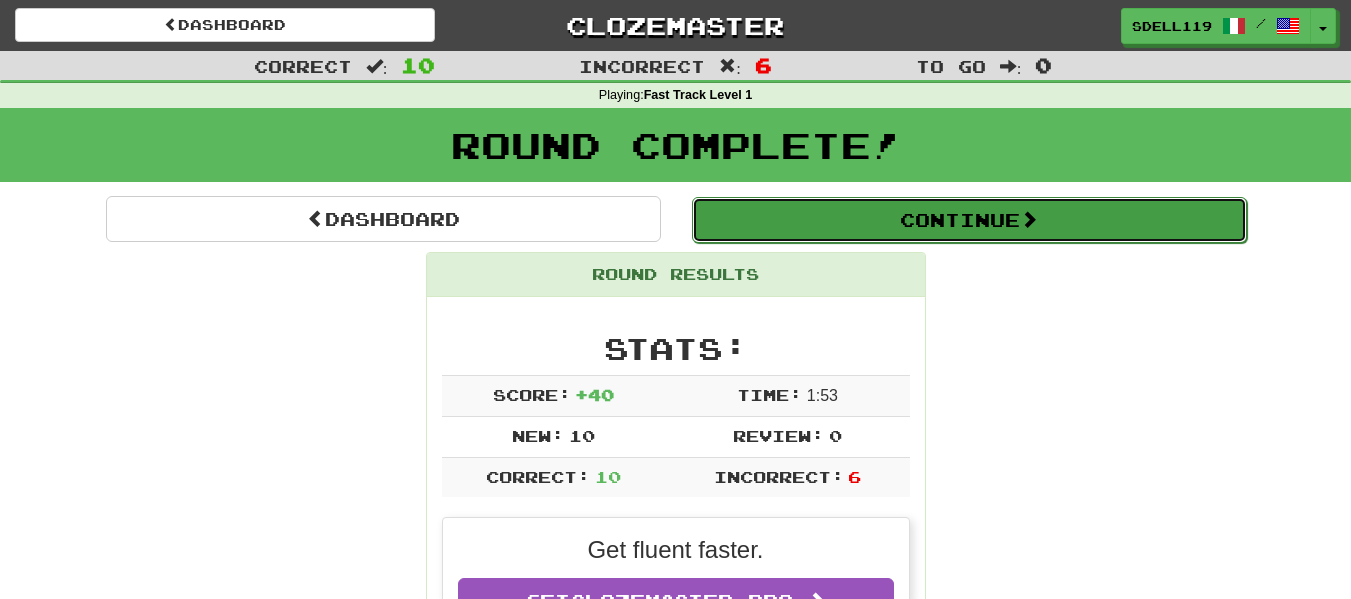 click on "Continue" at bounding box center (969, 220) 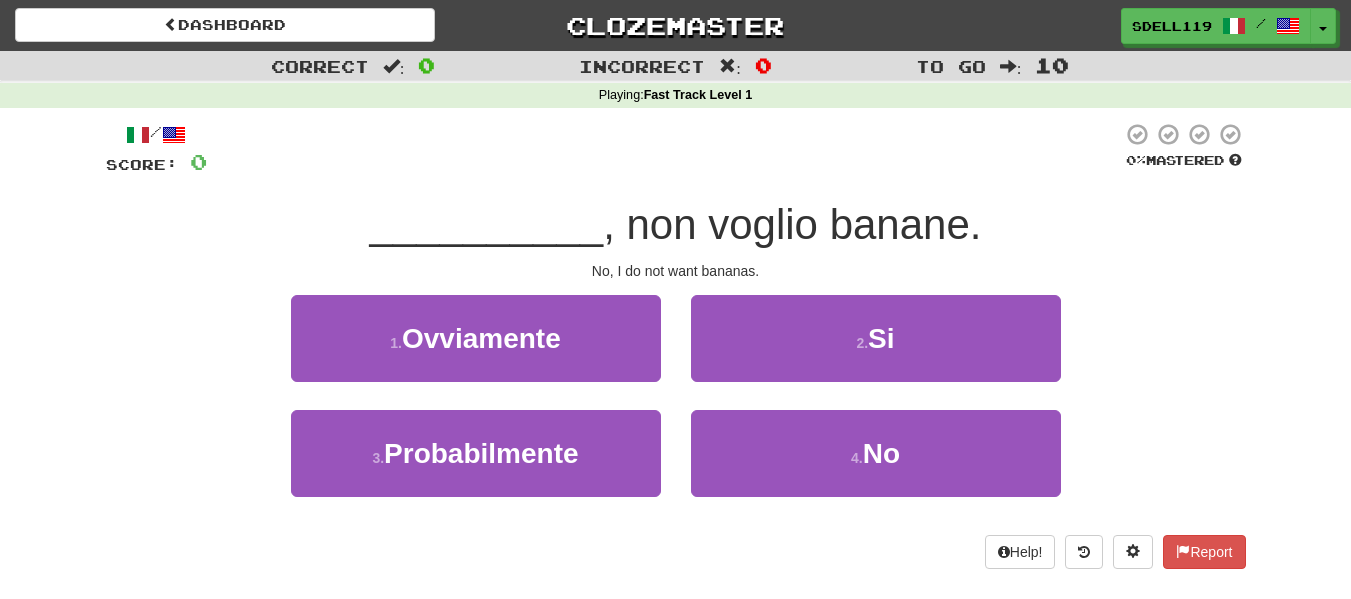 click on "Dashboard
Clozemaster
sdell119
/
Toggle Dropdown
Dashboard
Leaderboard
Activity Feed
Notifications
Profile
Discussions
Italiano
/
English
Streak:
0
Review:
0
Points Today: 0
Languages
Account
Logout
sdell119
/
Toggle Dropdown
Dashboard
Leaderboard
Activity Feed
Notifications
Profile
Discussions
Italiano
/
English
Streak:
0
Review:
0
Points Today: 0
Languages
Account
Logout
clozemaster" at bounding box center (675, 22) 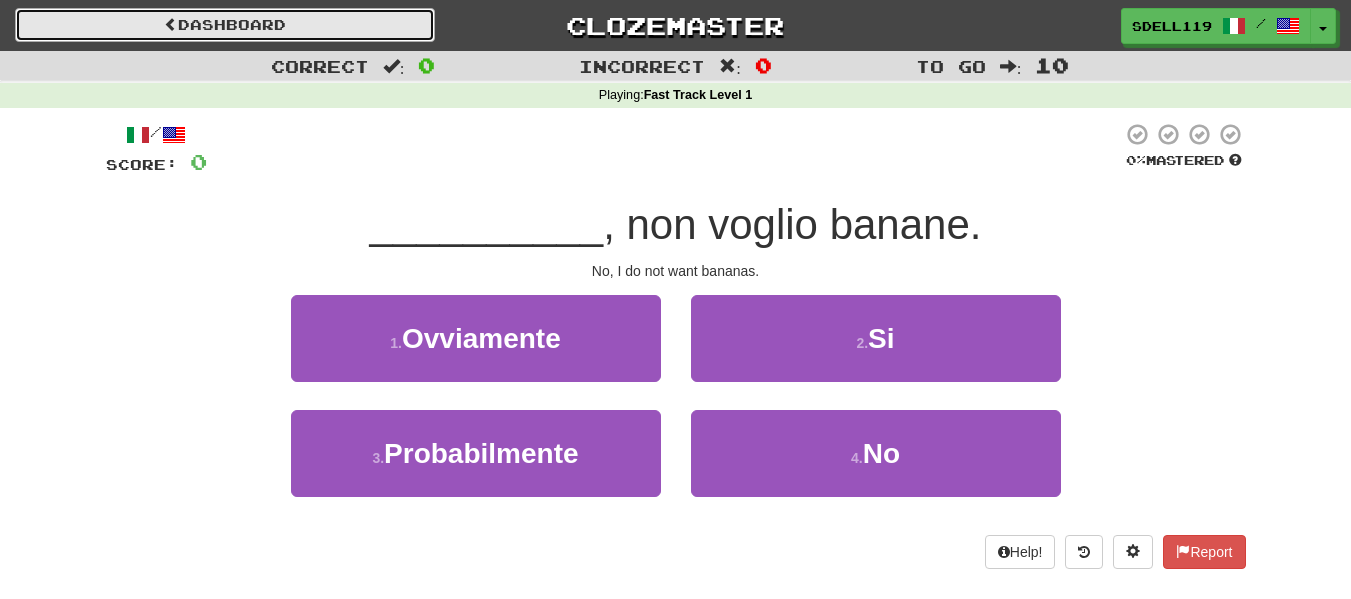 click on "Dashboard" at bounding box center [225, 25] 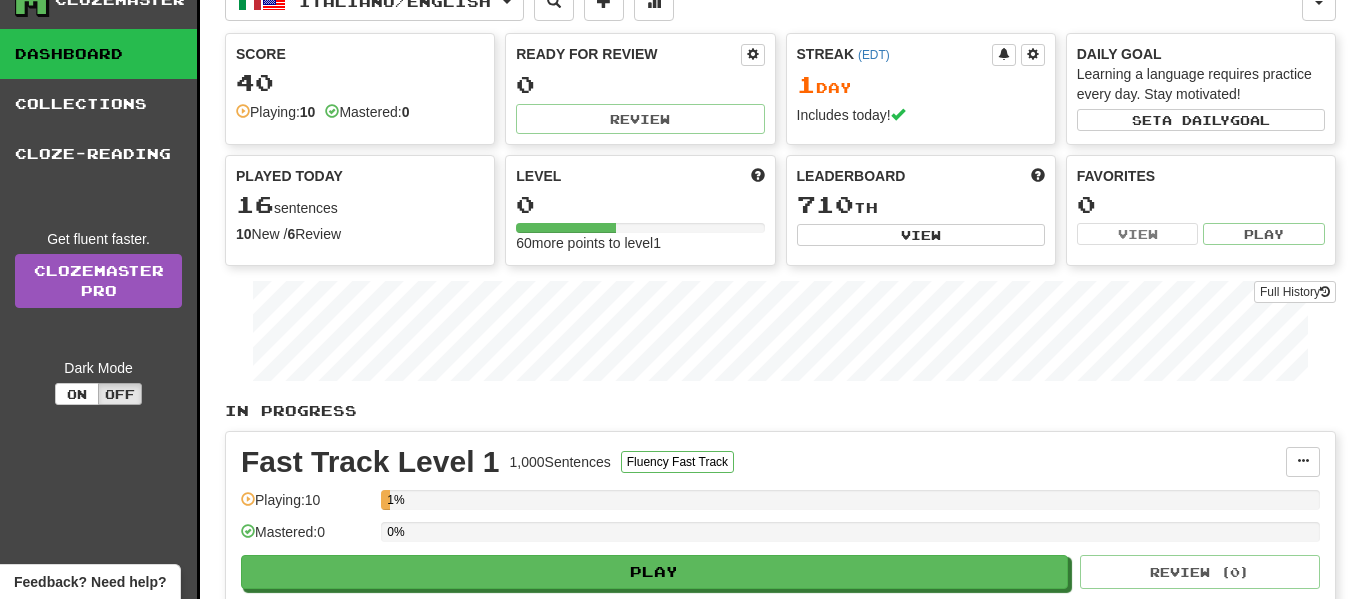 scroll, scrollTop: 0, scrollLeft: 0, axis: both 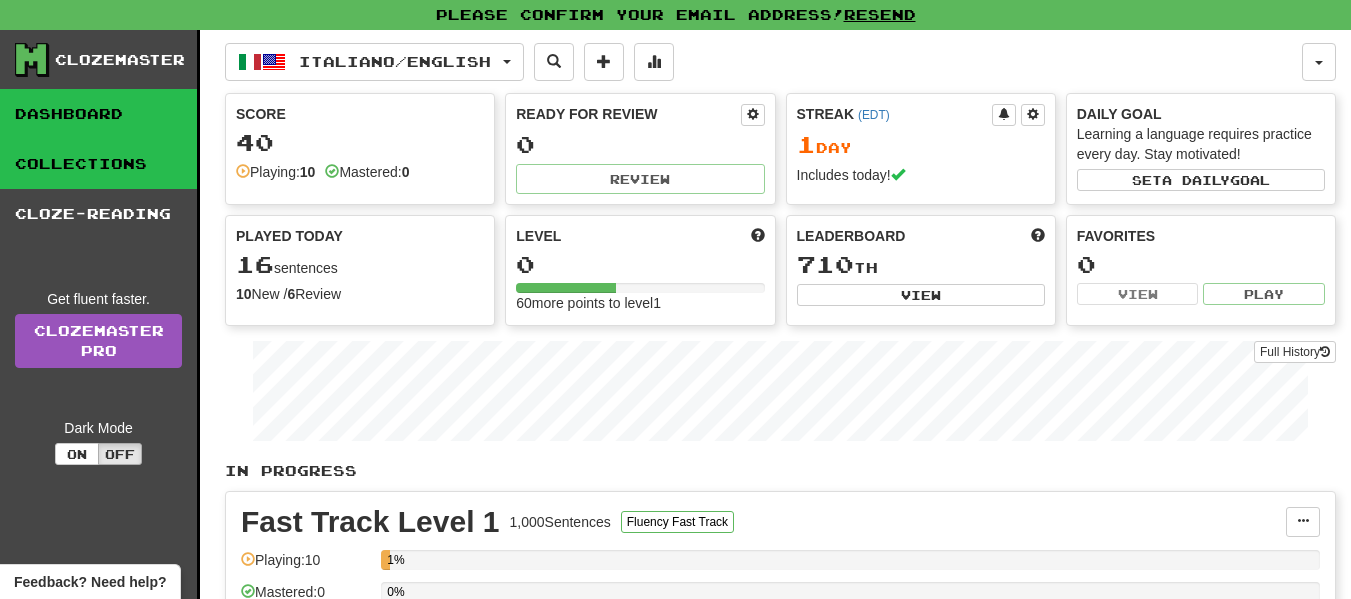 click on "Collections" at bounding box center (98, 164) 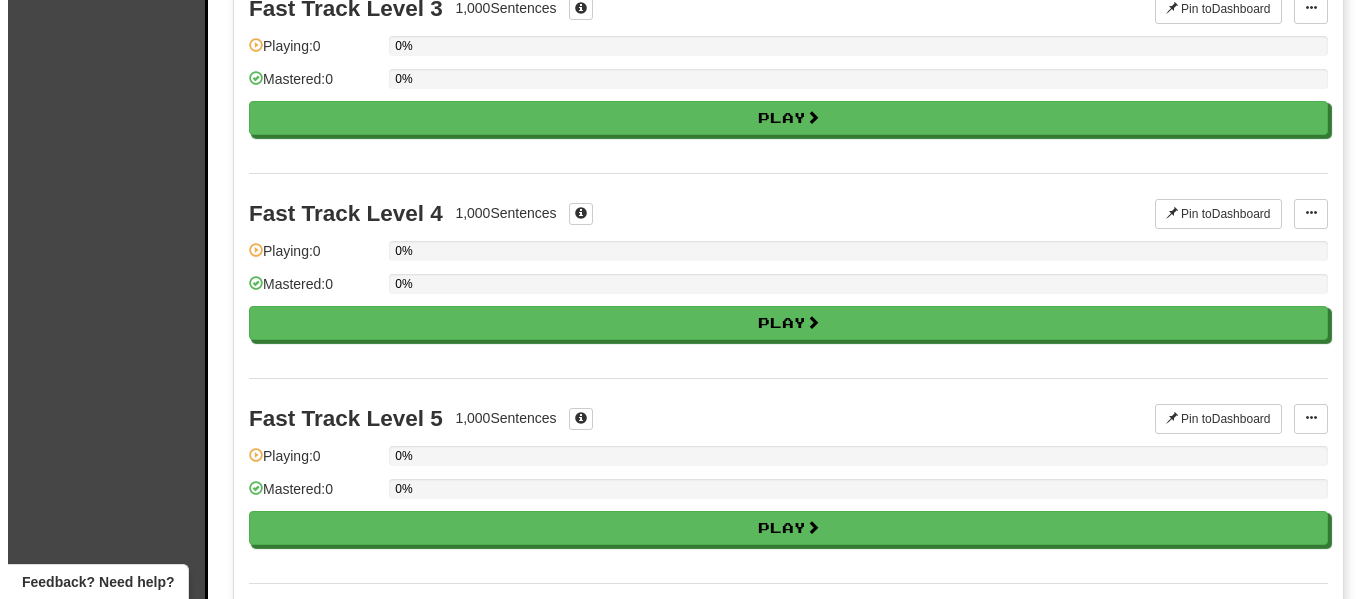 scroll, scrollTop: 0, scrollLeft: 0, axis: both 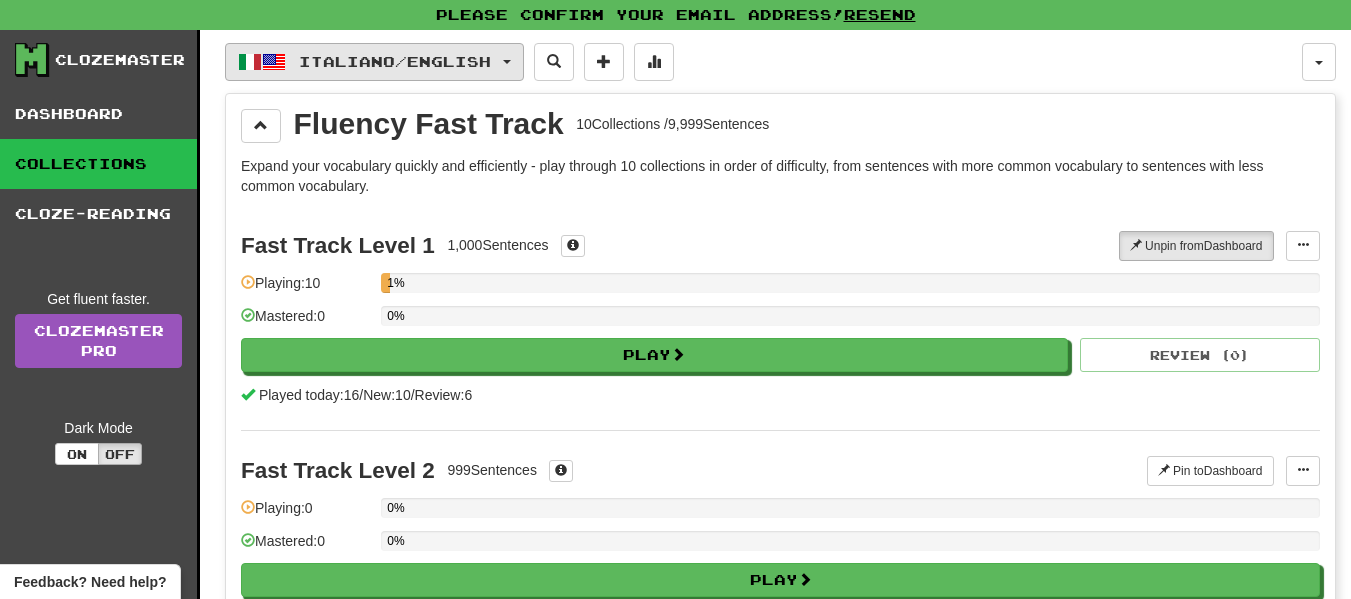 click on "Italiano  /  English" at bounding box center (395, 61) 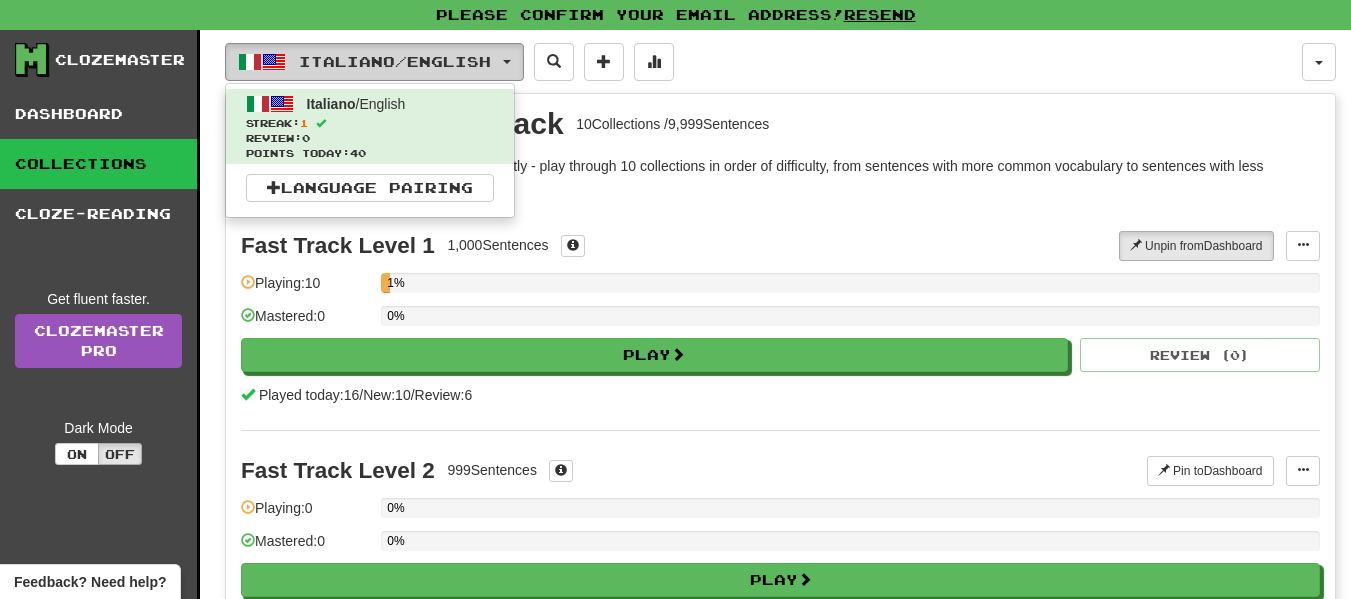 click on "Italiano  /  English" at bounding box center [395, 61] 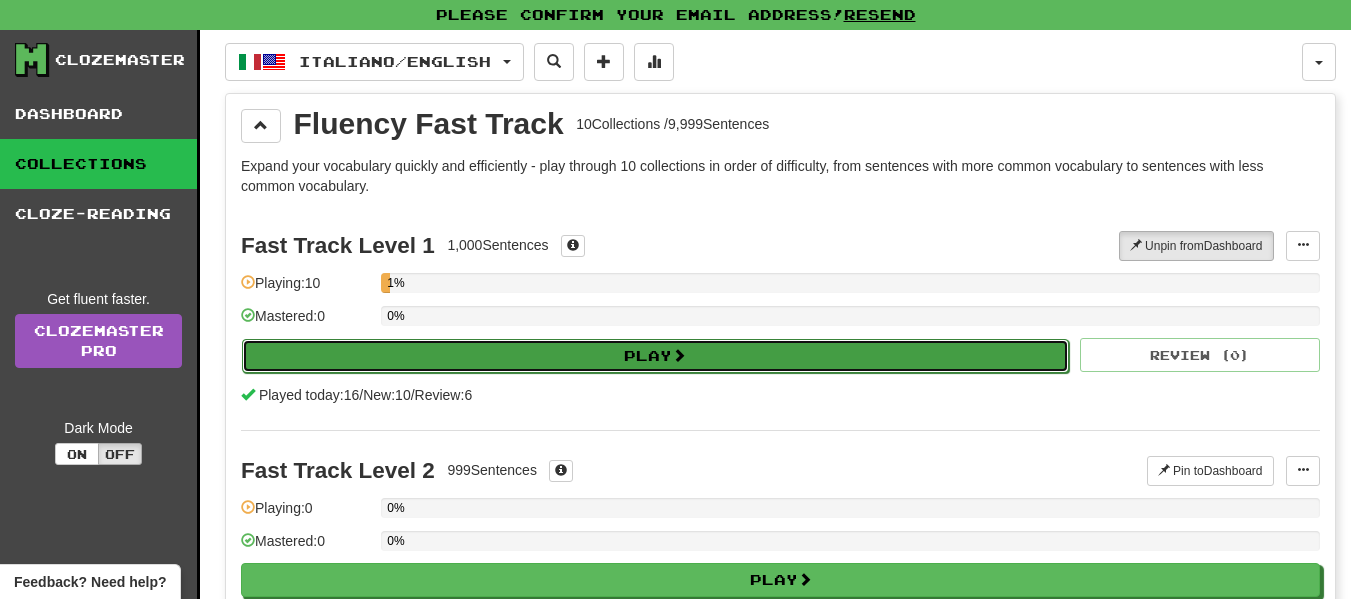 click at bounding box center (679, 355) 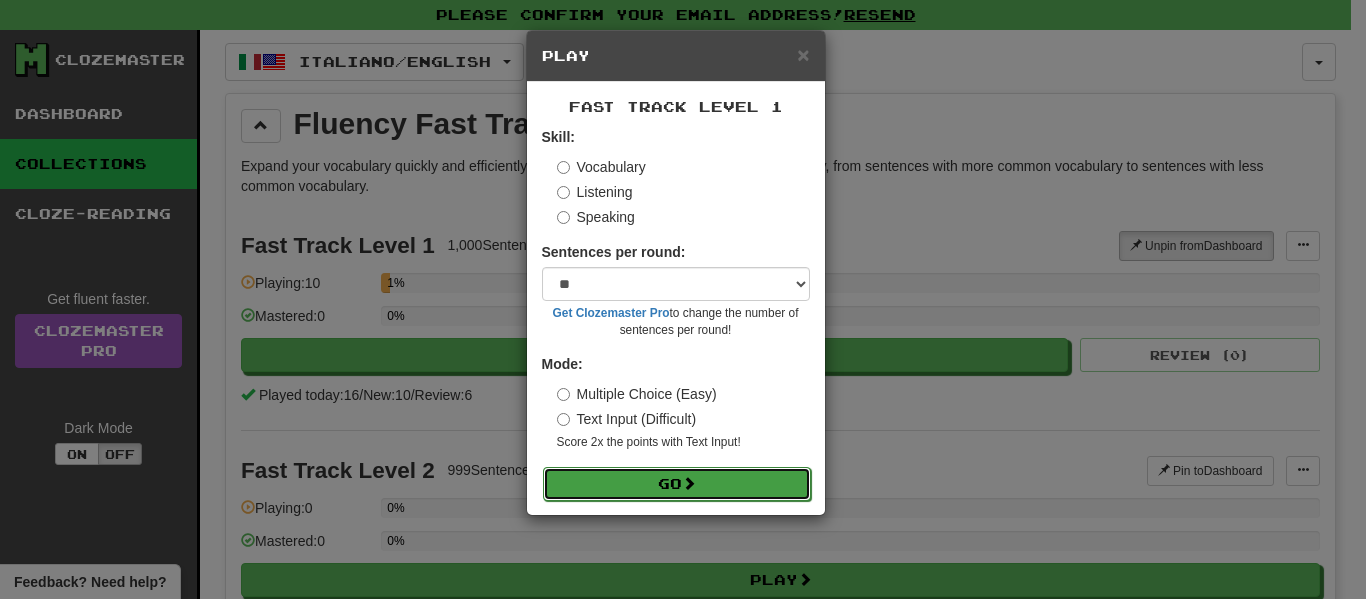 click on "Go" at bounding box center [677, 484] 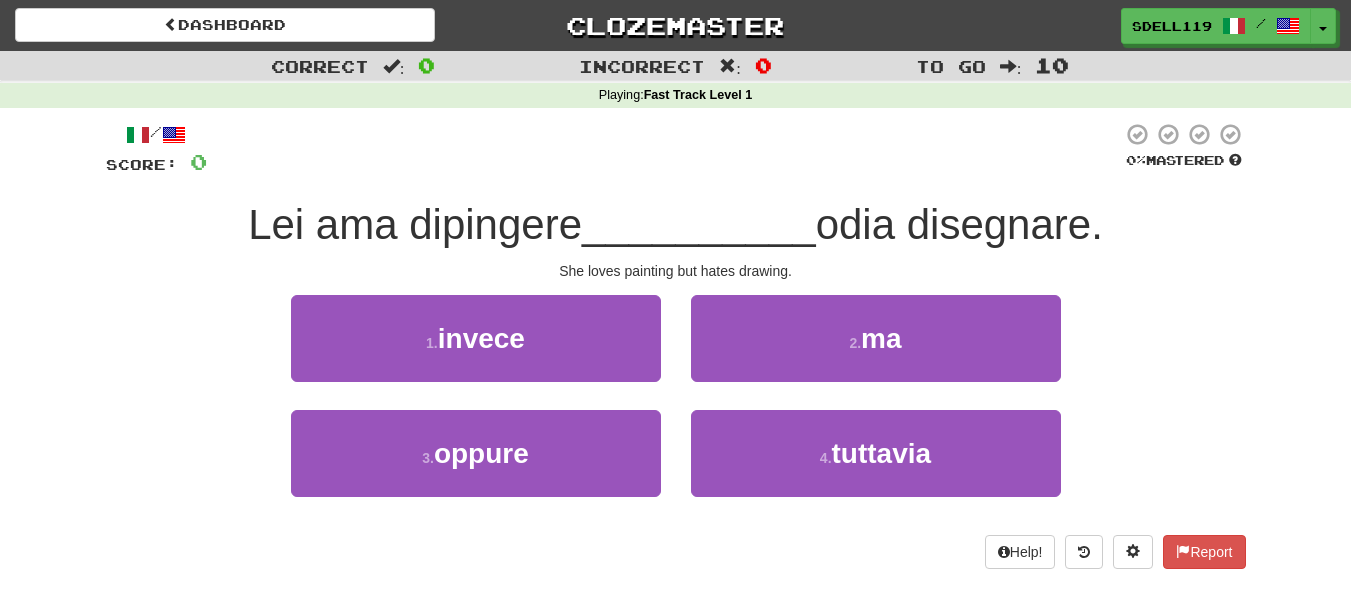 scroll, scrollTop: 0, scrollLeft: 0, axis: both 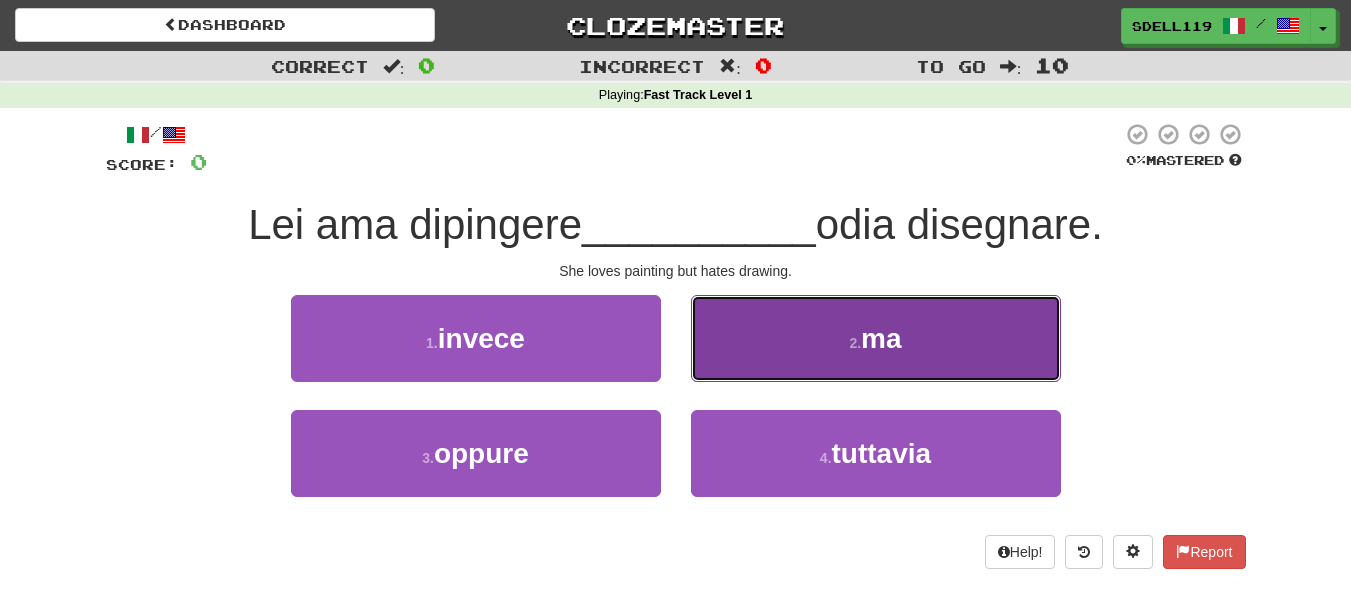 click on "2 .  ma" at bounding box center (876, 338) 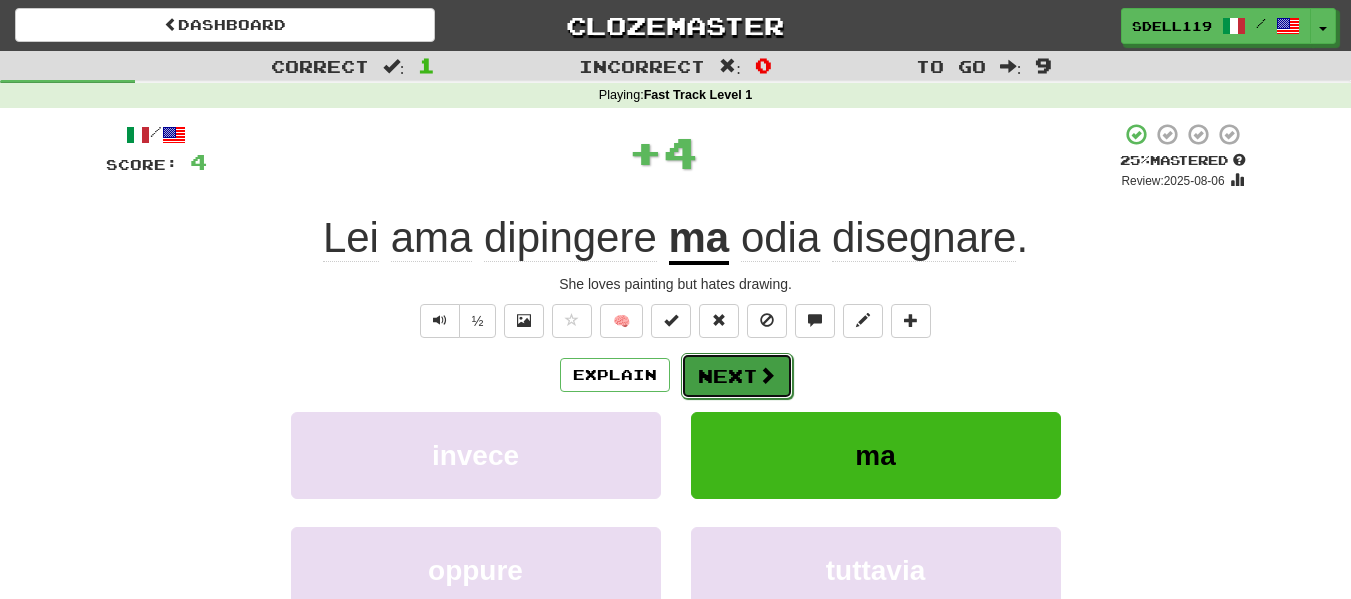 click on "Next" at bounding box center [737, 376] 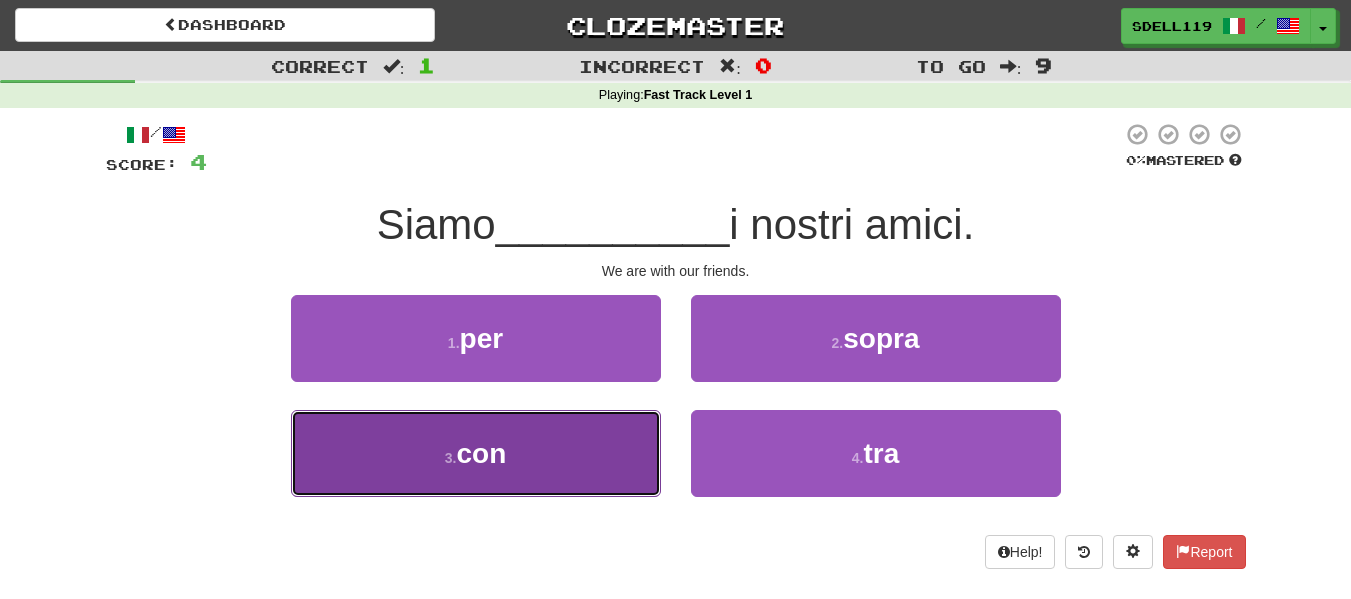 click on "3 .  con" at bounding box center (476, 453) 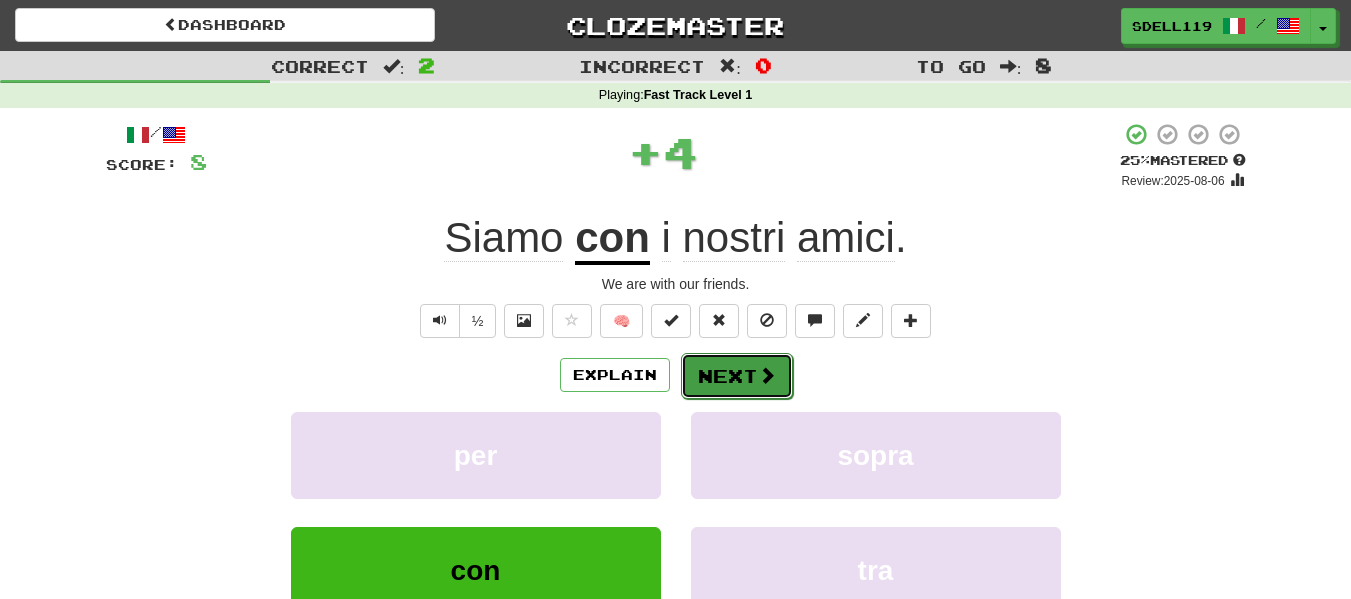 click on "Next" at bounding box center [737, 376] 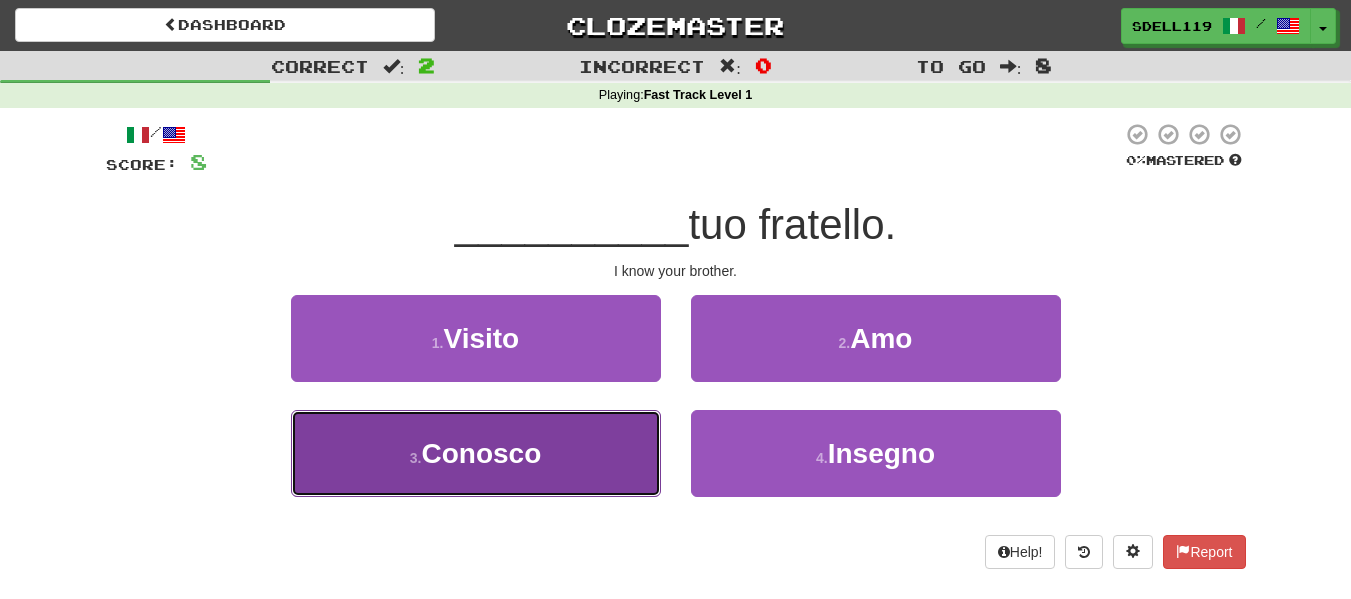 click on "3 .  Conosco" at bounding box center (476, 453) 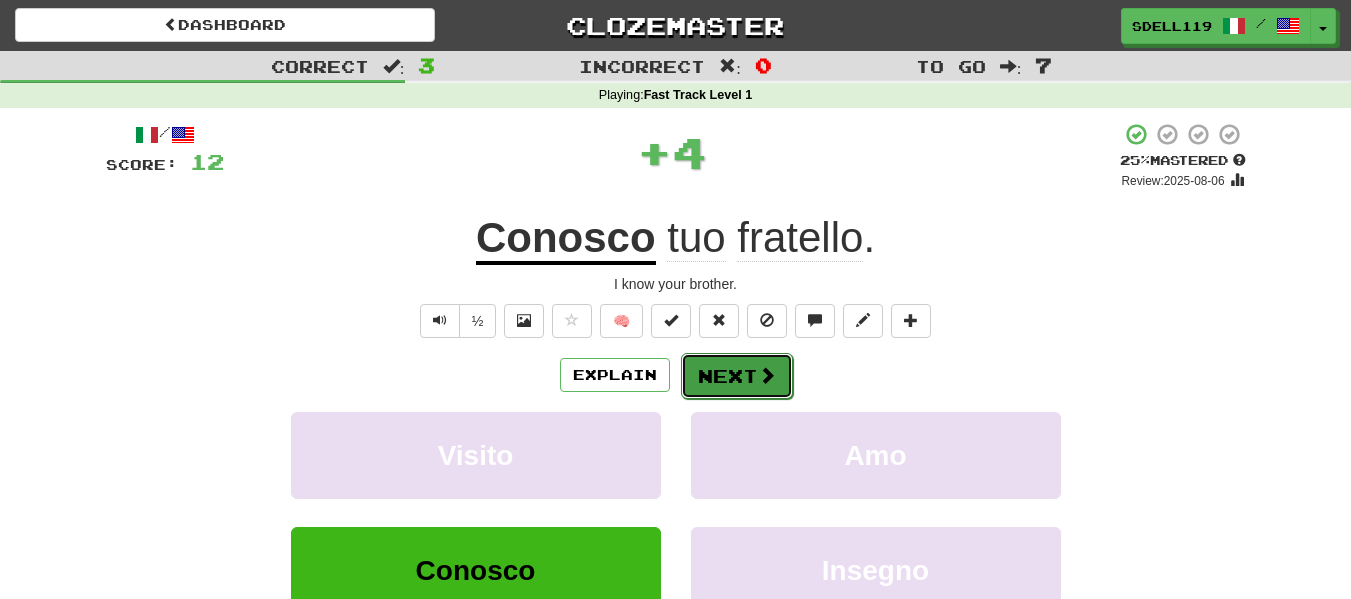 click on "Next" at bounding box center [737, 376] 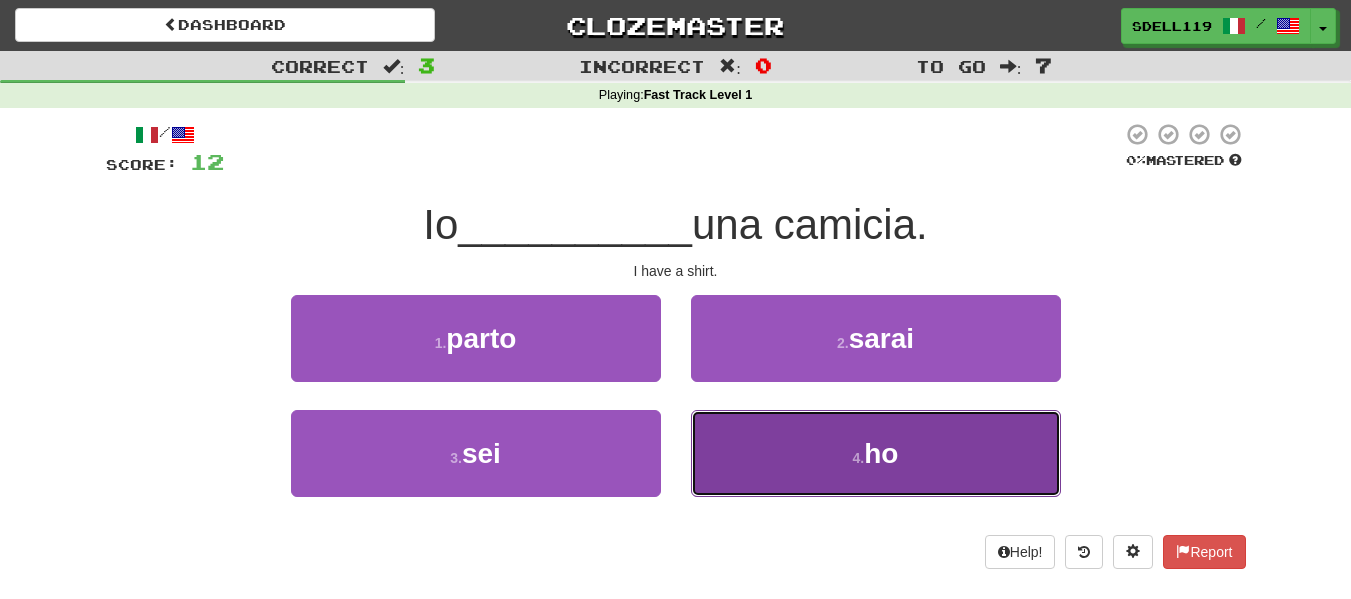 click on "4 .  ho" at bounding box center [876, 453] 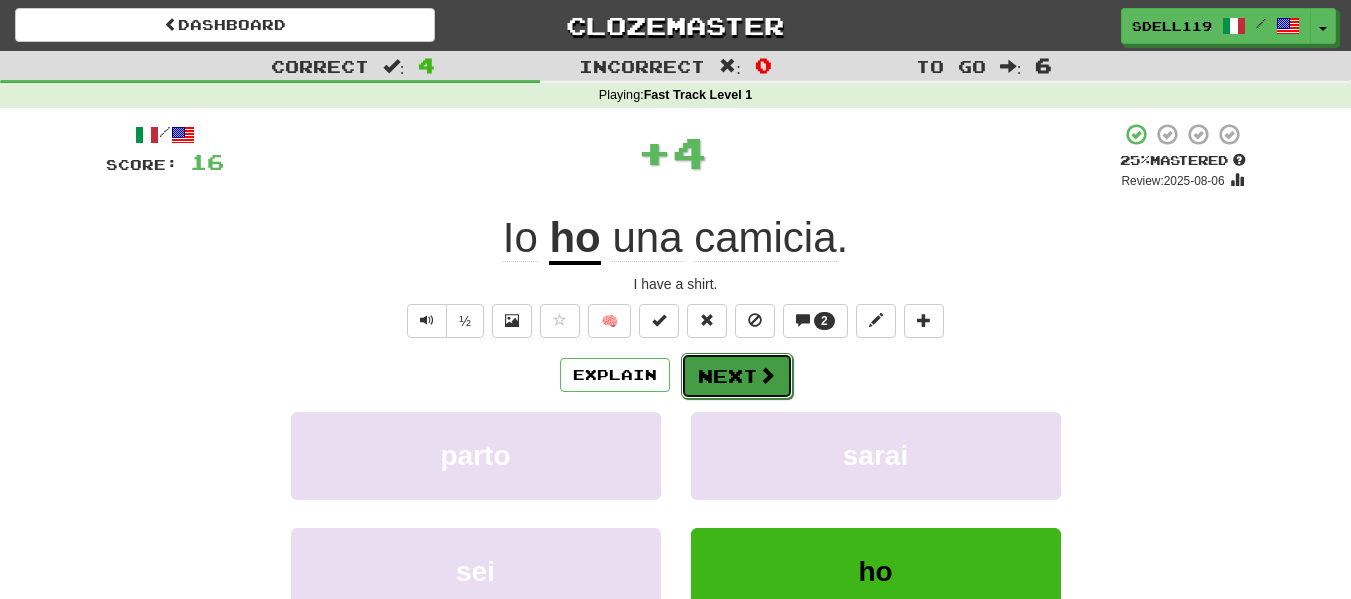 click on "Next" at bounding box center (737, 376) 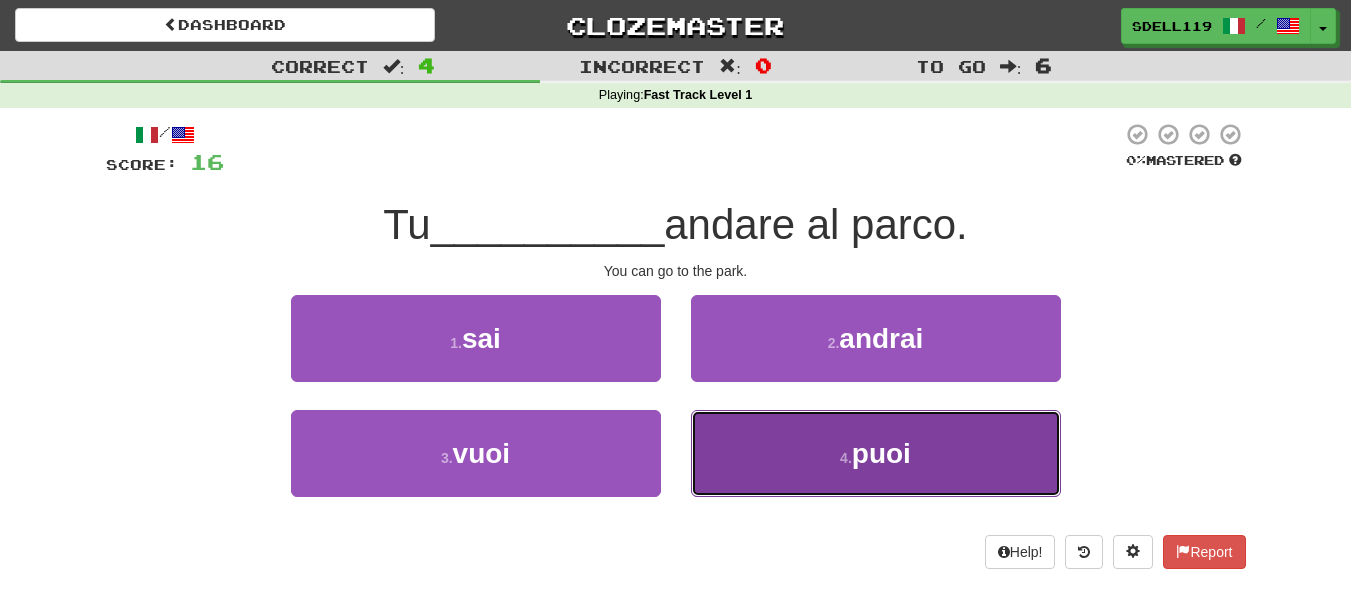 click on "4 .  puoi" at bounding box center (876, 453) 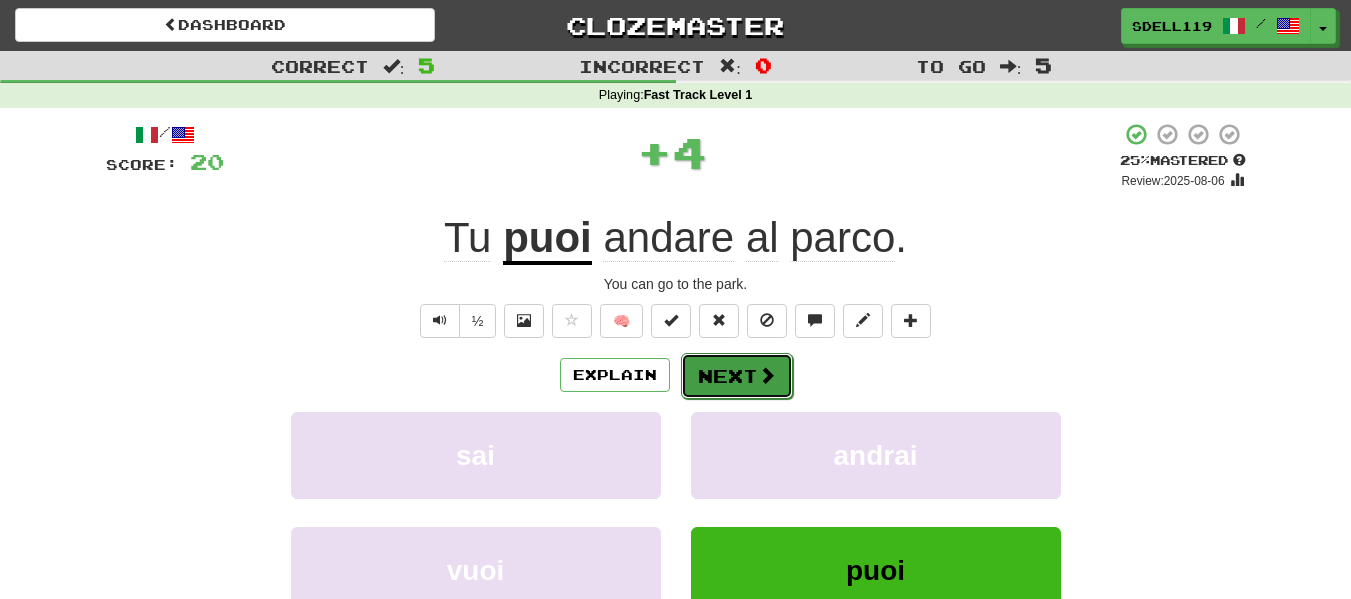 click on "Next" at bounding box center [737, 376] 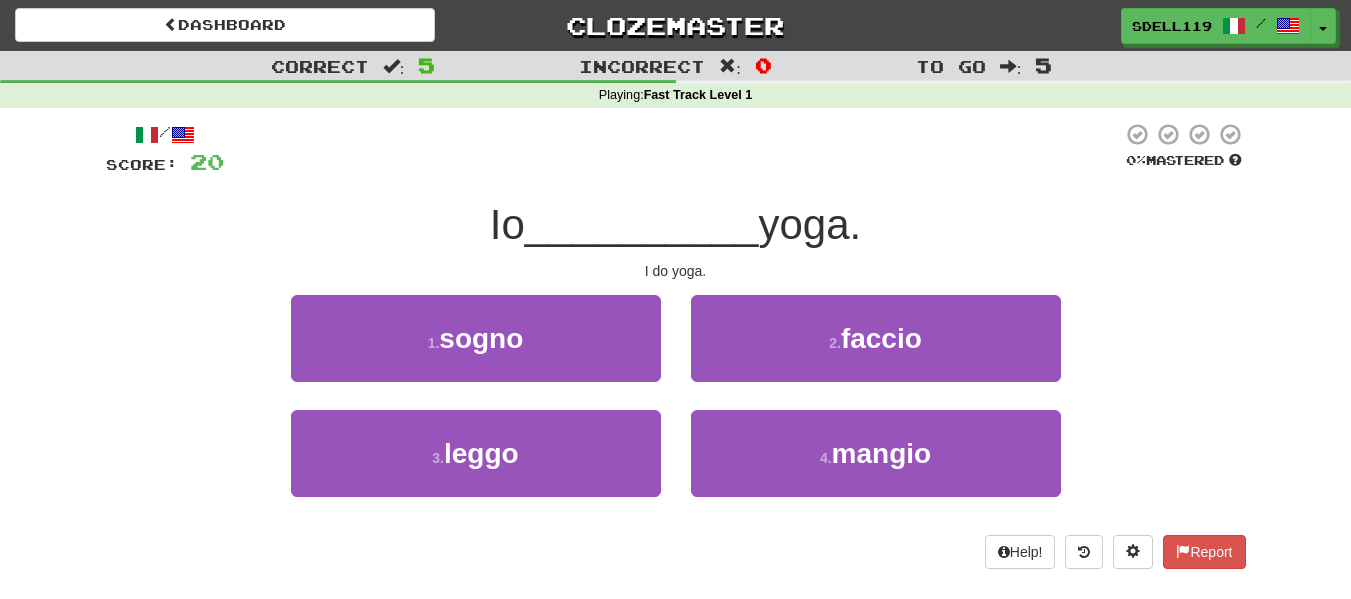 click on "/  Score:   20 0 %  Mastered Io  __________  yoga. I do yoga. 1 .  sogno 2 .  faccio 3 .  leggo 4 .  mangio  Help!  Report" at bounding box center [676, 345] 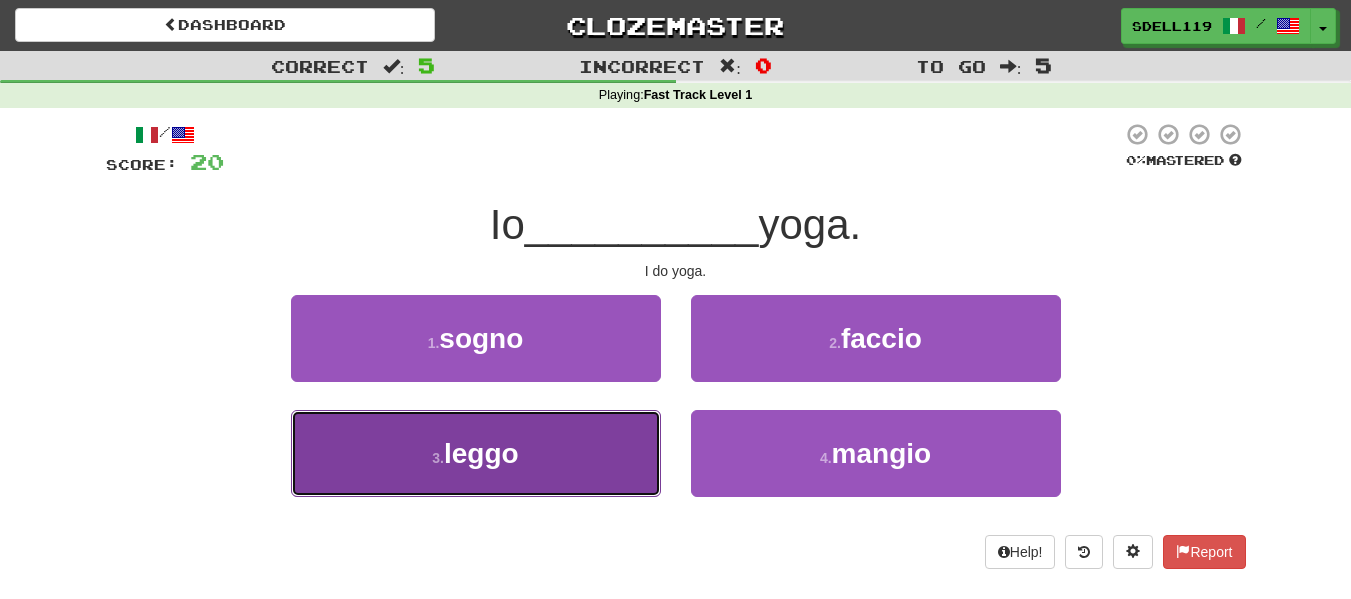 click on "3 .  leggo" at bounding box center (476, 453) 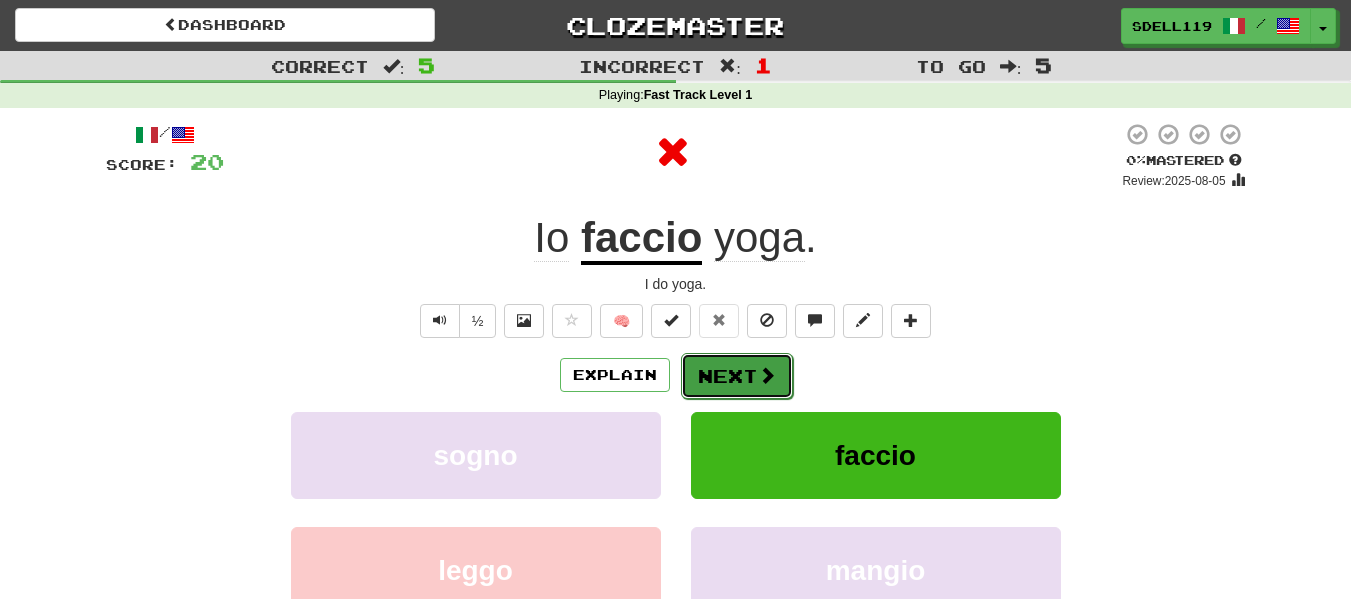click on "Next" at bounding box center [737, 376] 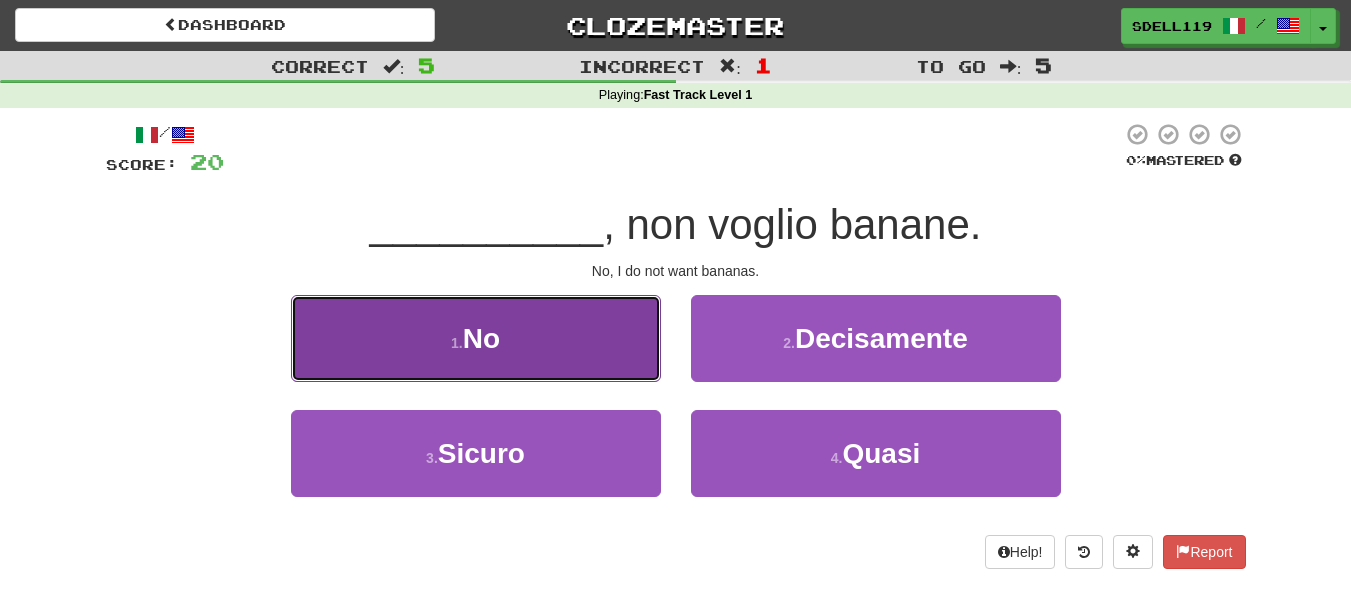 click on "1 .  No" at bounding box center (476, 338) 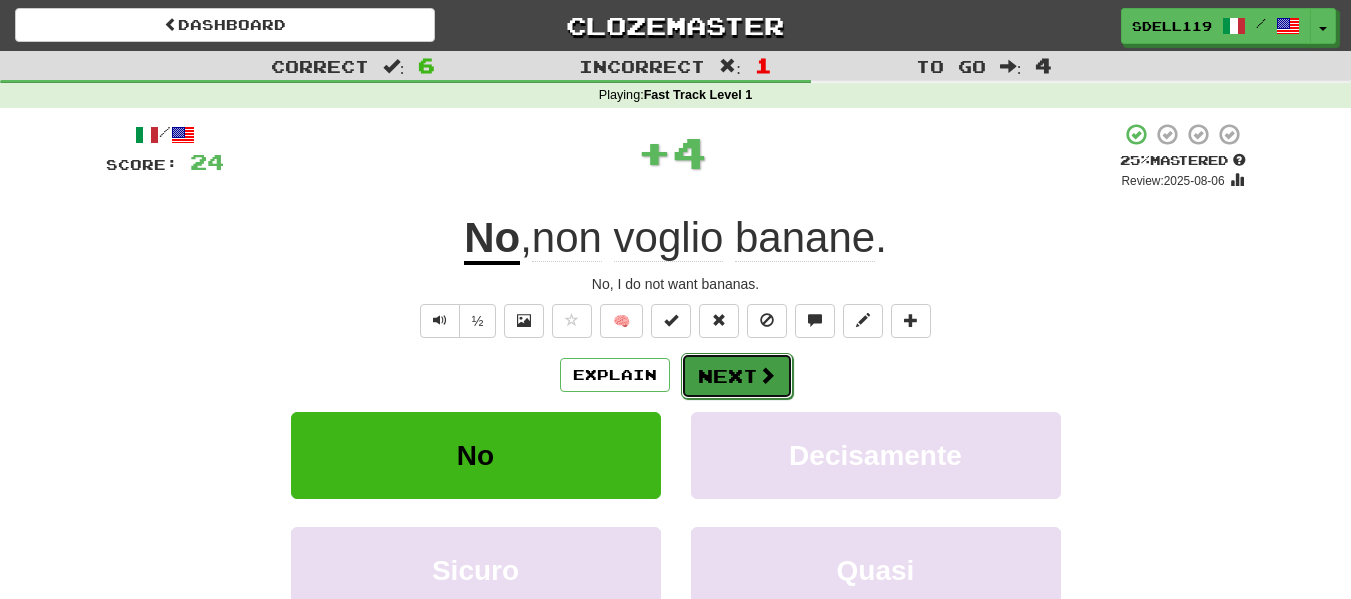 click on "Next" at bounding box center [737, 376] 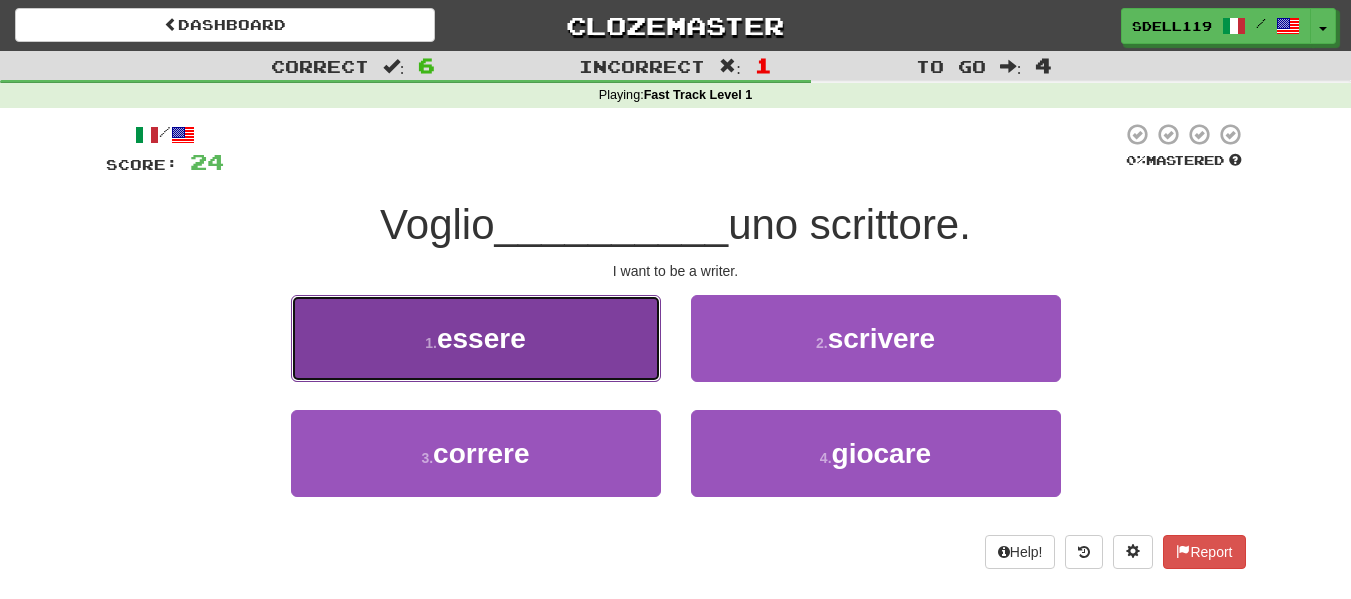 click on "1 .  essere" at bounding box center [476, 338] 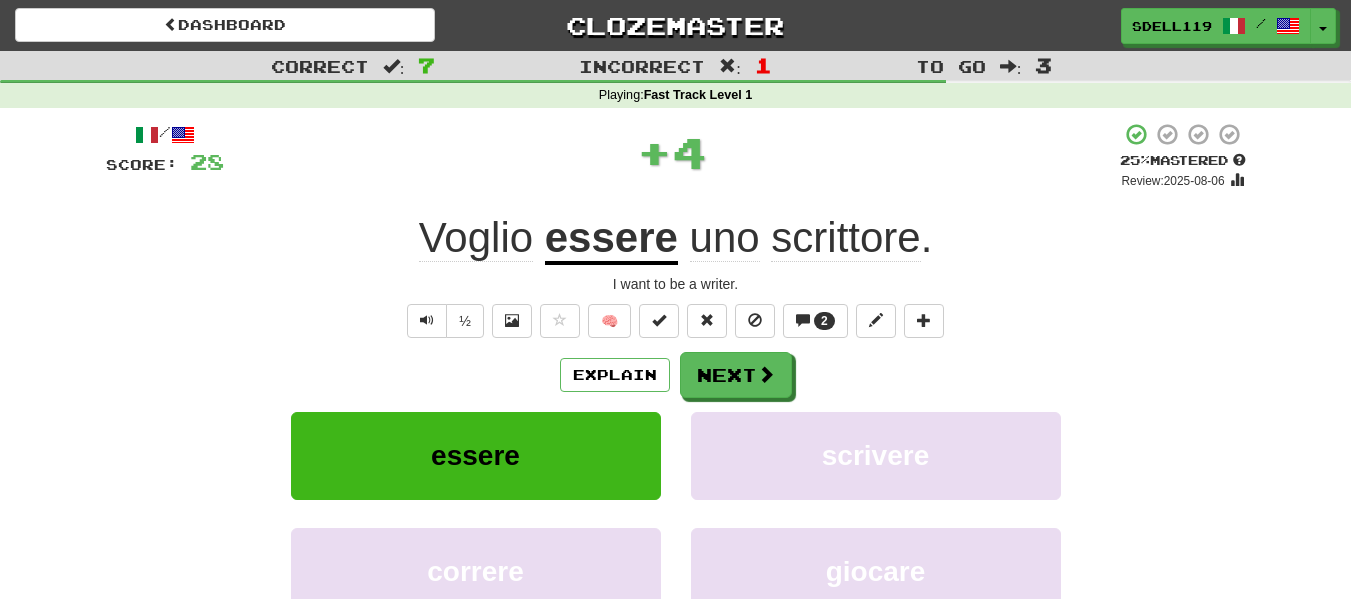 click on "Explain Next essere scrivere correre giocare Learn more: essere scrivere correre giocare" at bounding box center [676, 512] 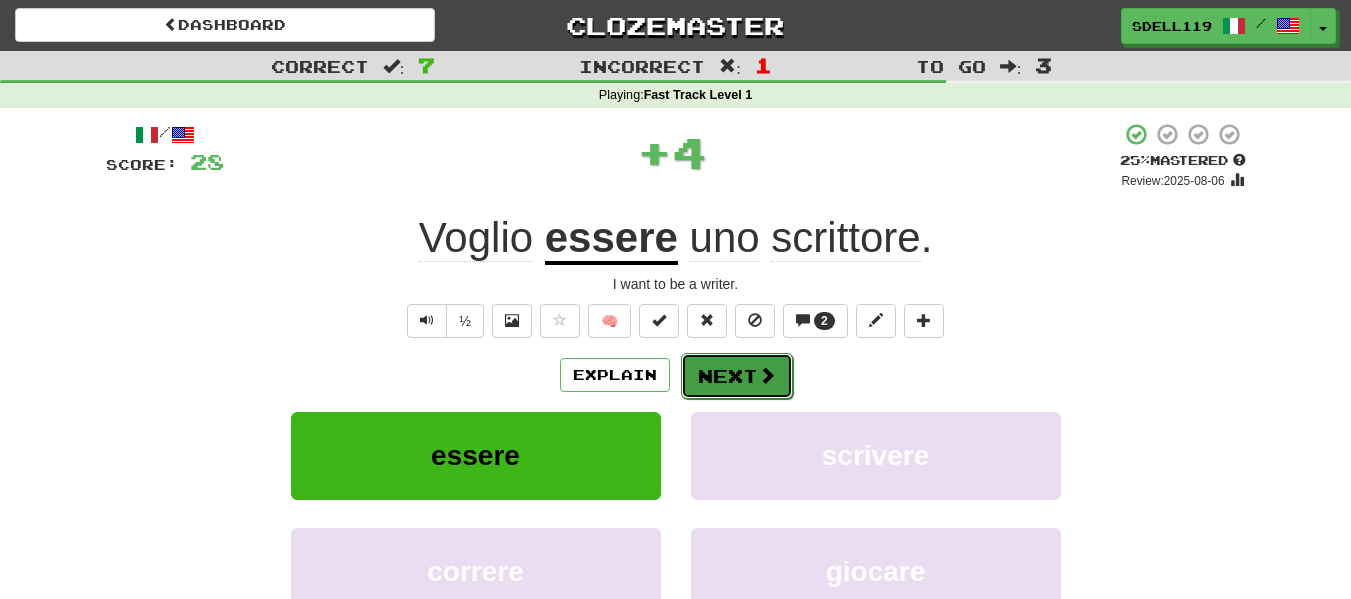 click on "Next" at bounding box center (737, 376) 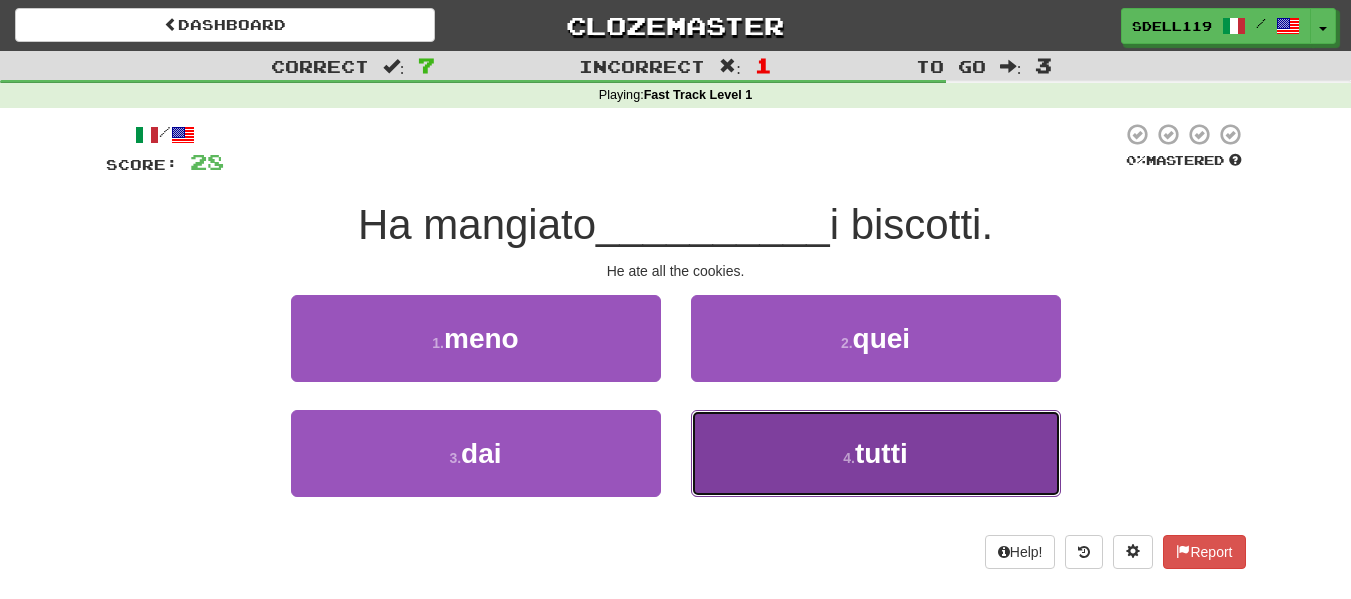 click on "tutti" at bounding box center [881, 453] 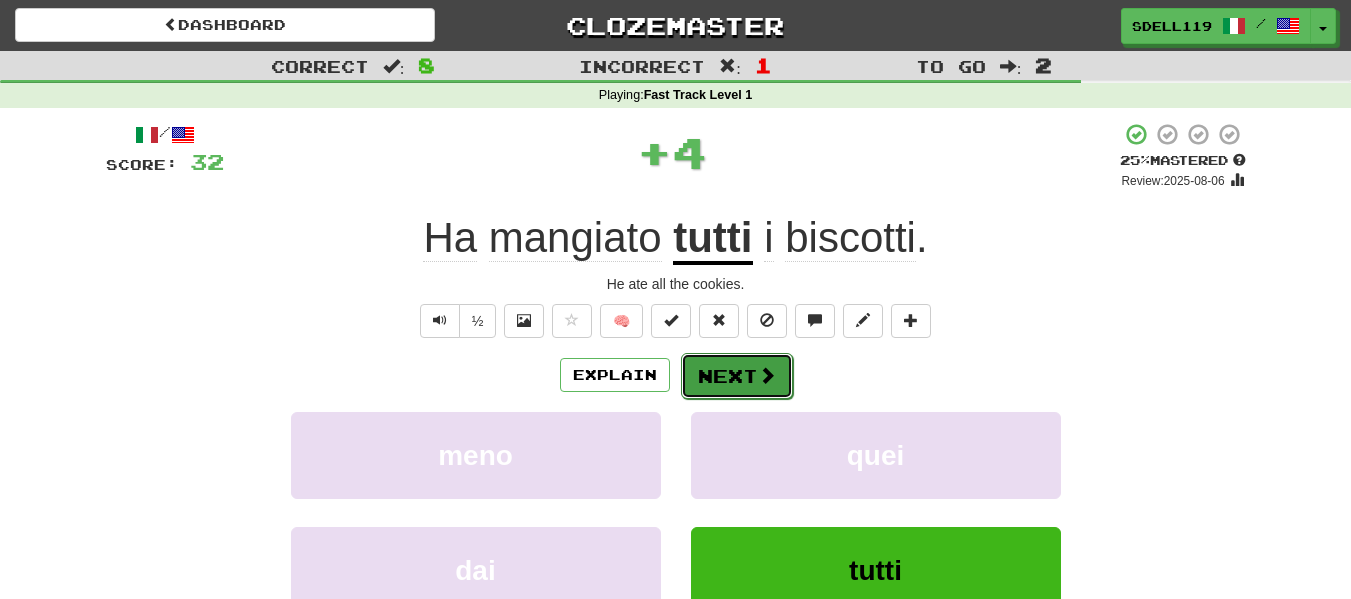 click on "Next" at bounding box center (737, 376) 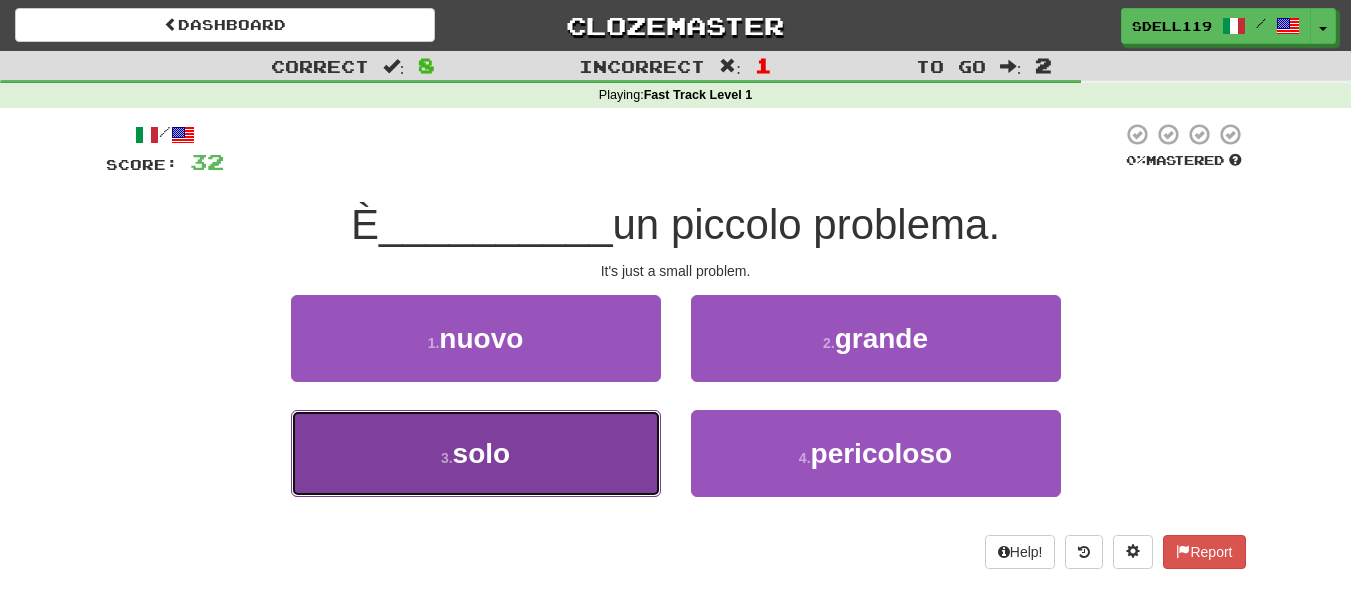 click on "3 .  solo" at bounding box center [476, 453] 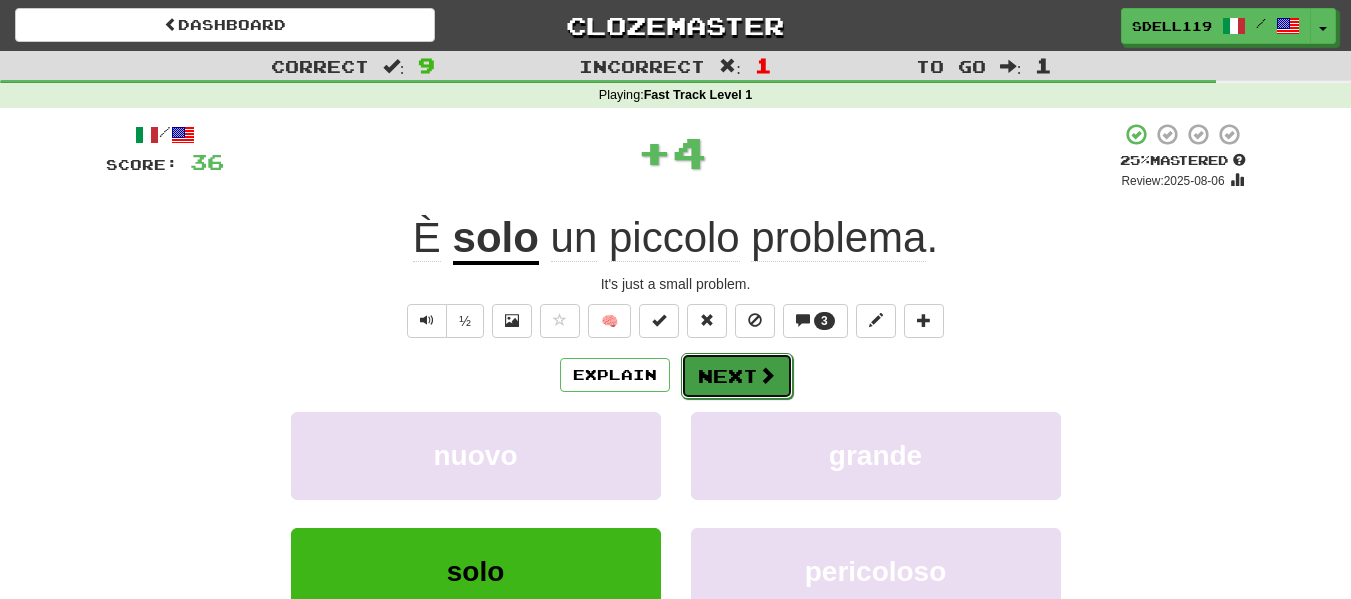 click on "Next" at bounding box center [737, 376] 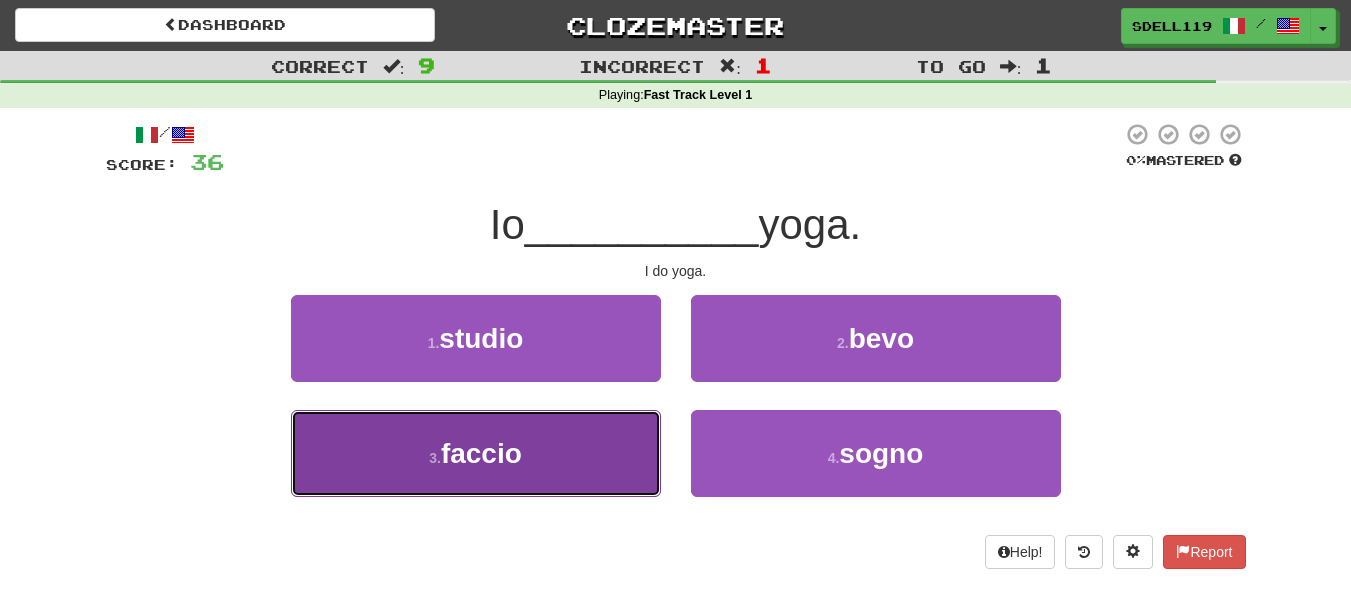 click on "3 .  faccio" at bounding box center (476, 453) 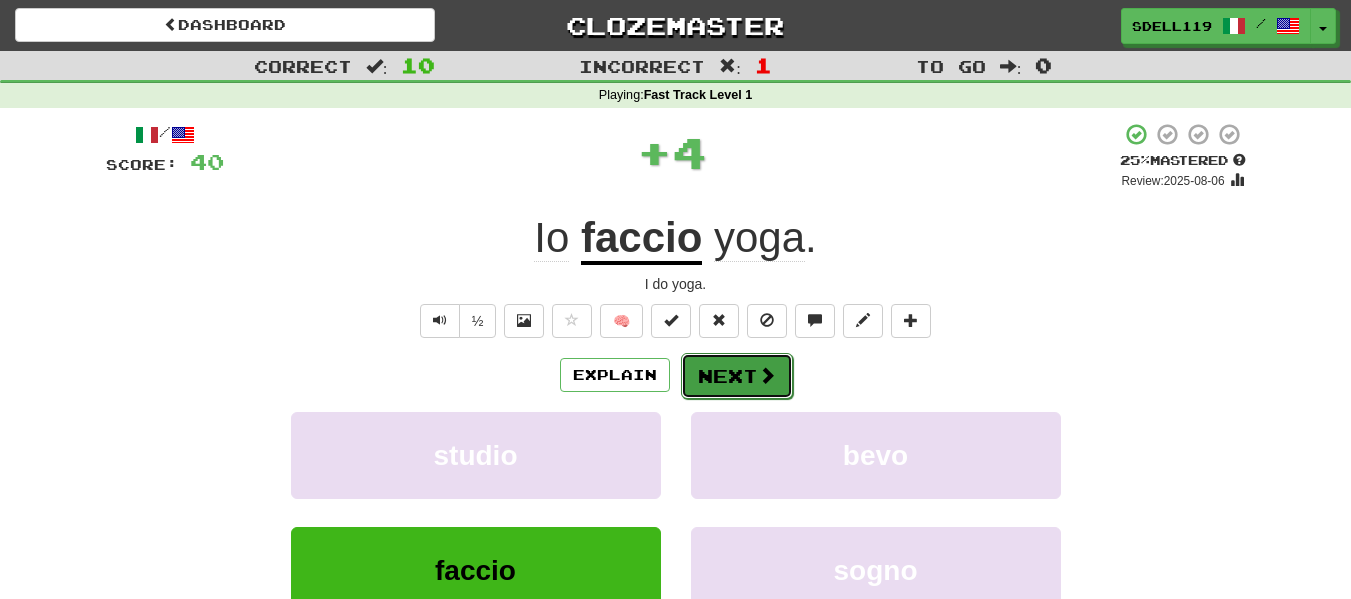 click on "Next" at bounding box center [737, 376] 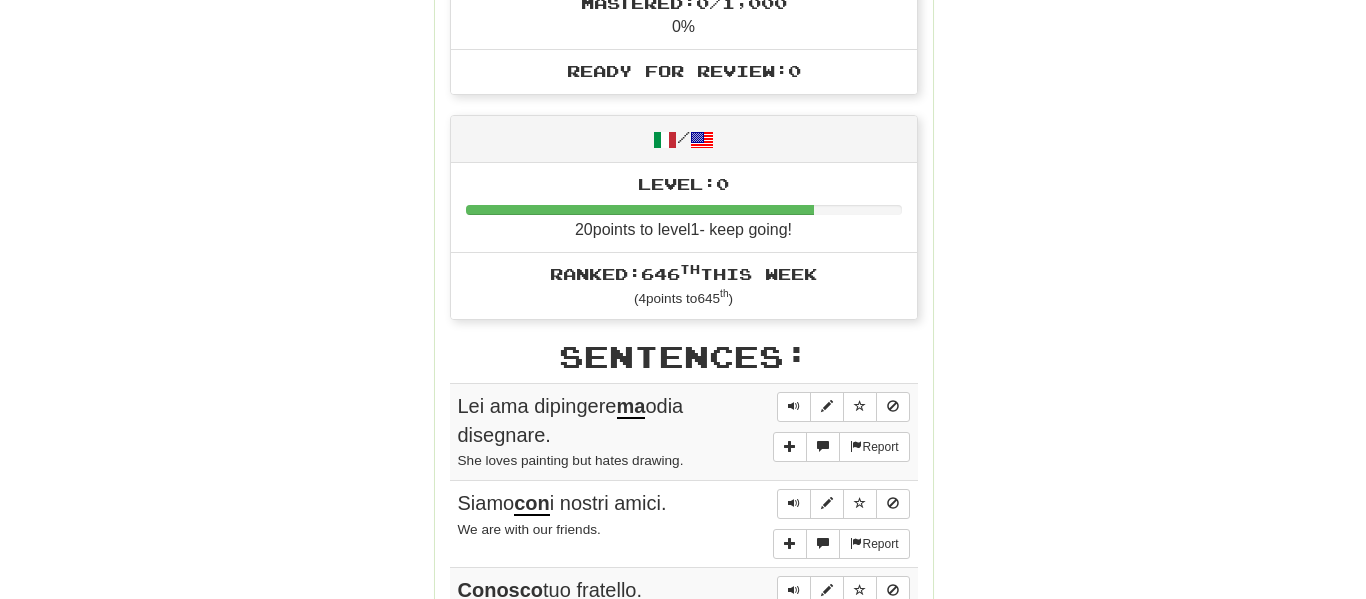 scroll, scrollTop: 0, scrollLeft: 0, axis: both 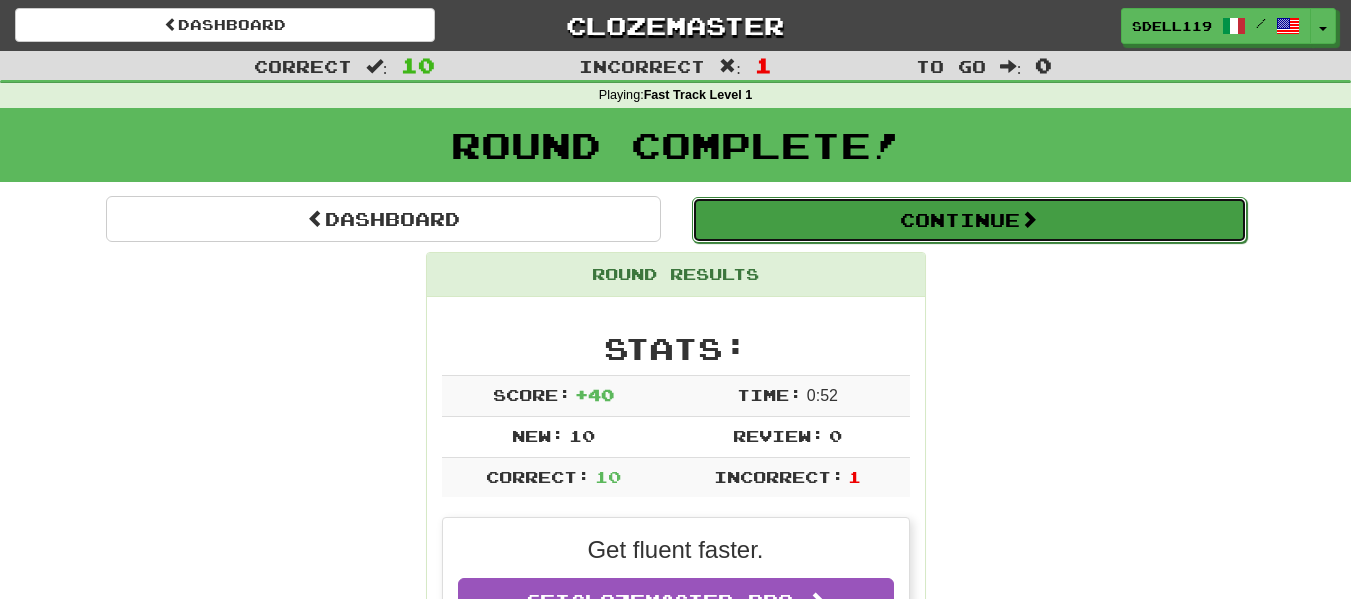 click on "Continue" at bounding box center [969, 220] 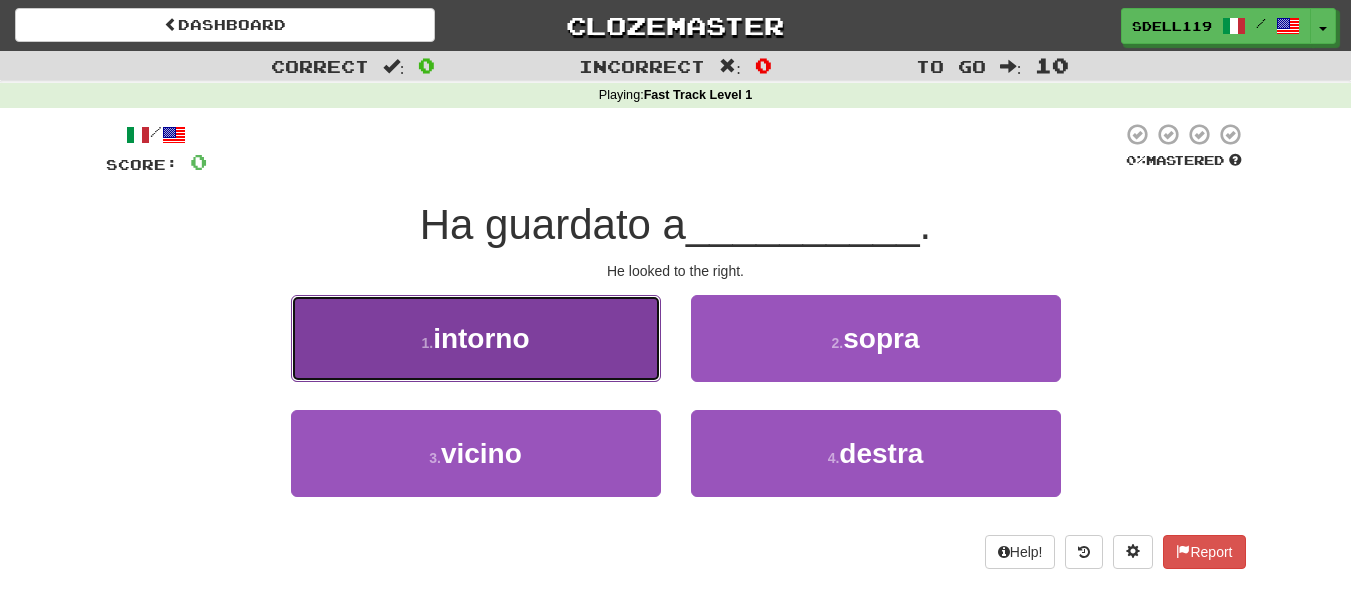 click on "1 .  intorno" at bounding box center (476, 338) 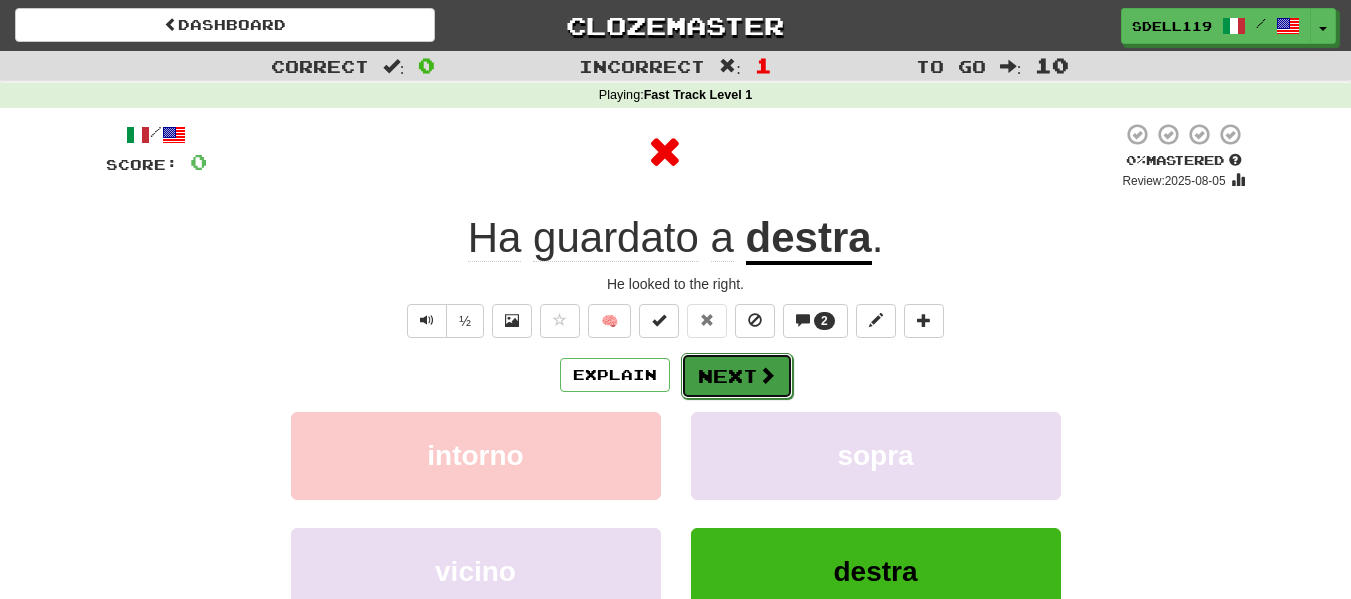 click on "Next" at bounding box center [737, 376] 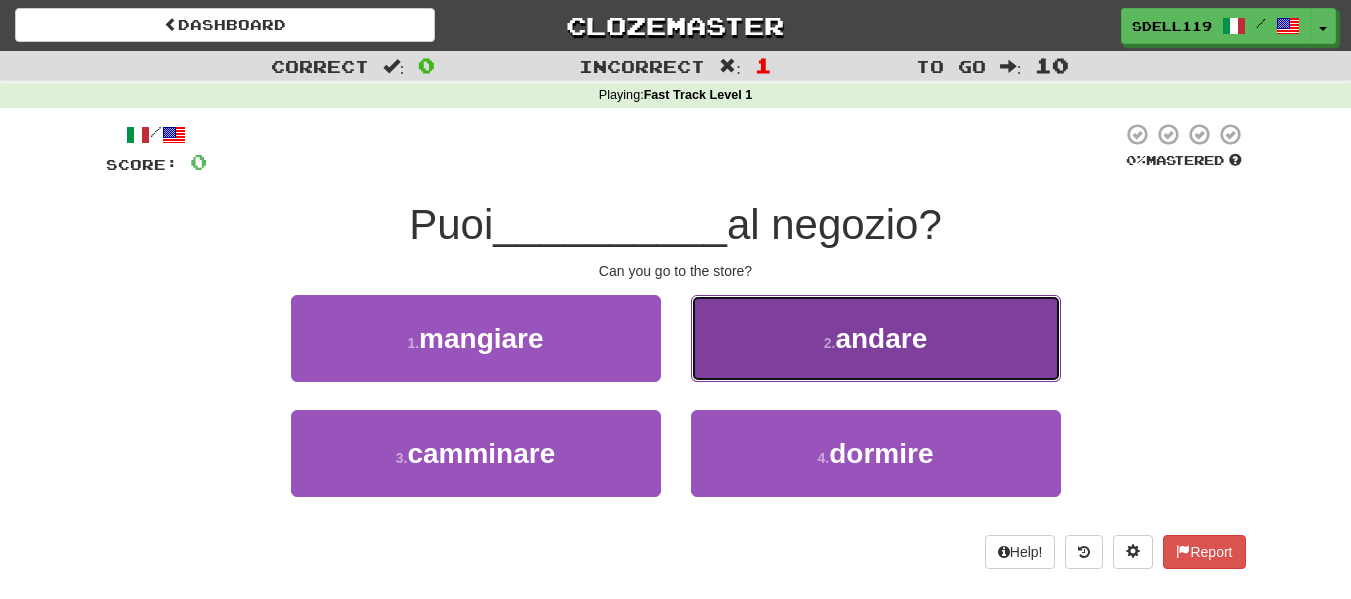 click on "2 .  andare" at bounding box center (876, 338) 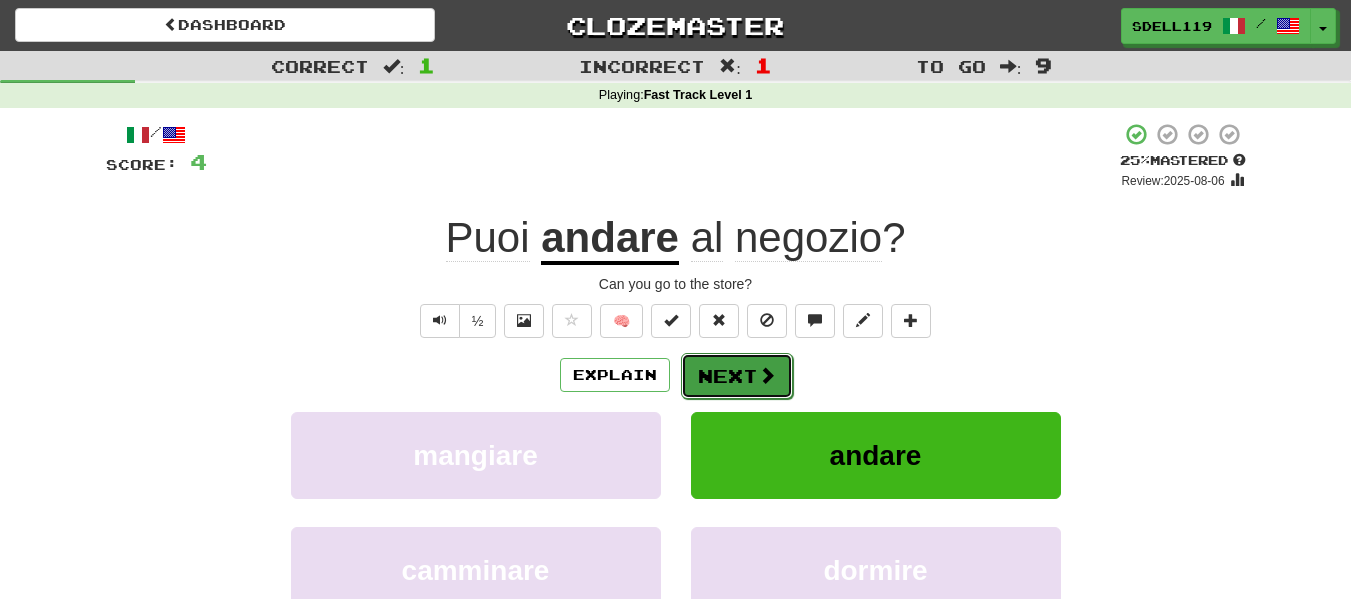 click on "Next" at bounding box center [737, 376] 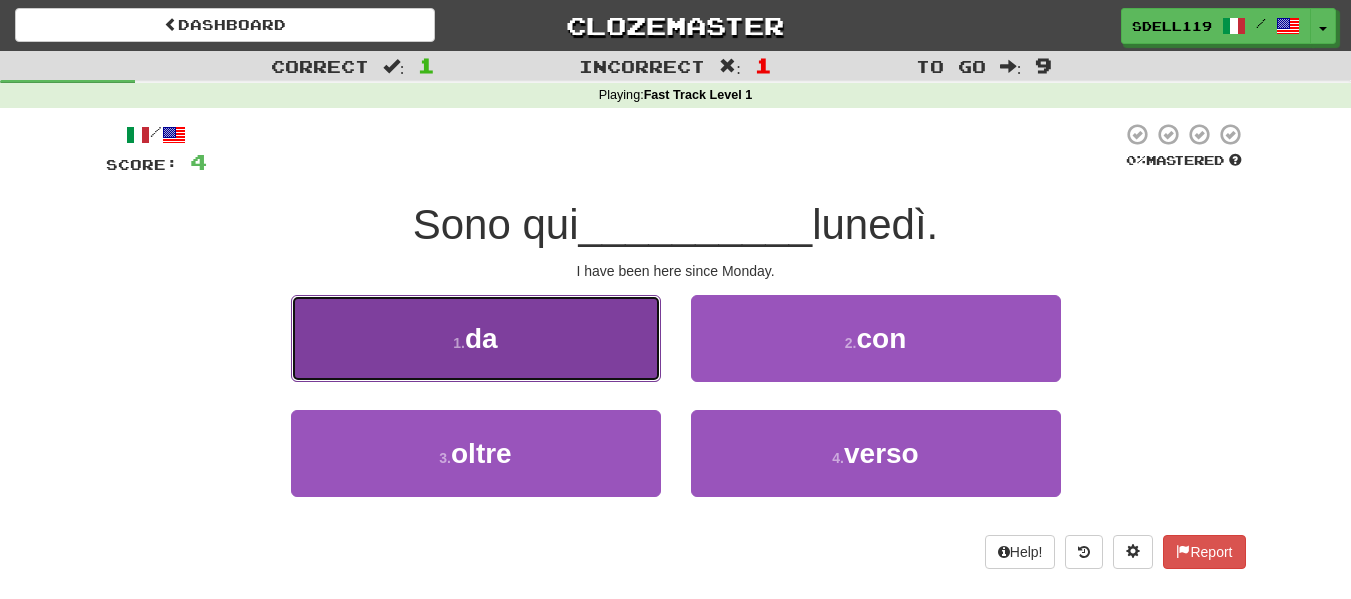 click on "1 .  da" at bounding box center (476, 338) 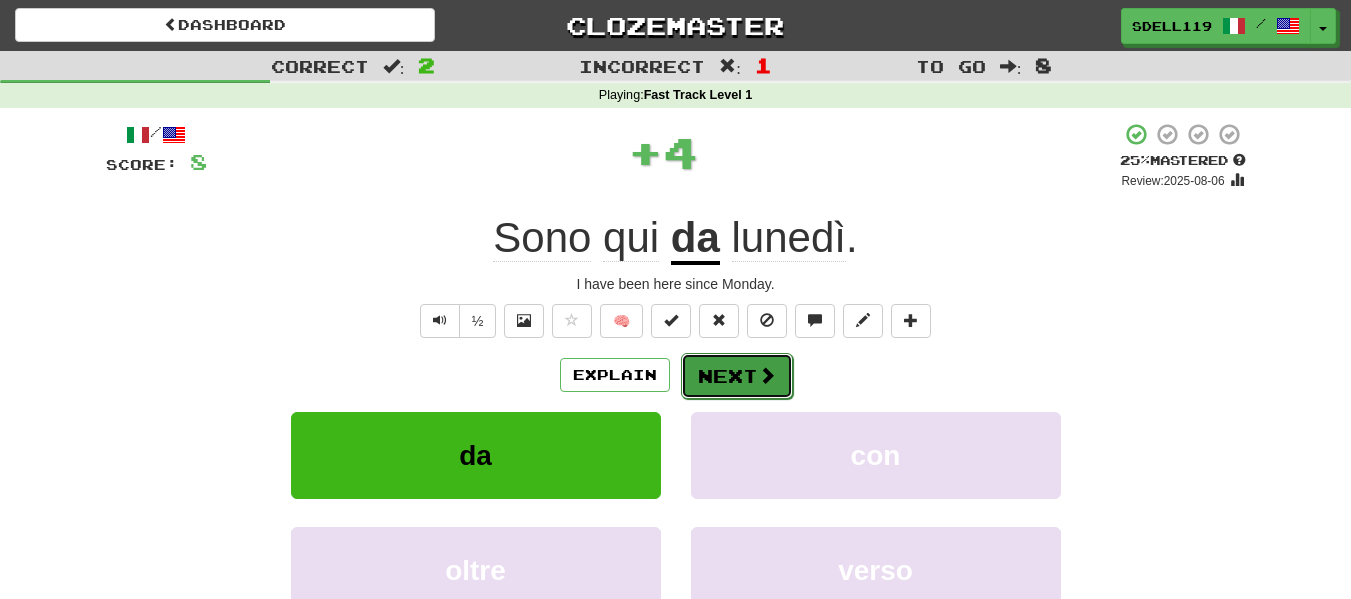 click on "Next" at bounding box center [737, 376] 